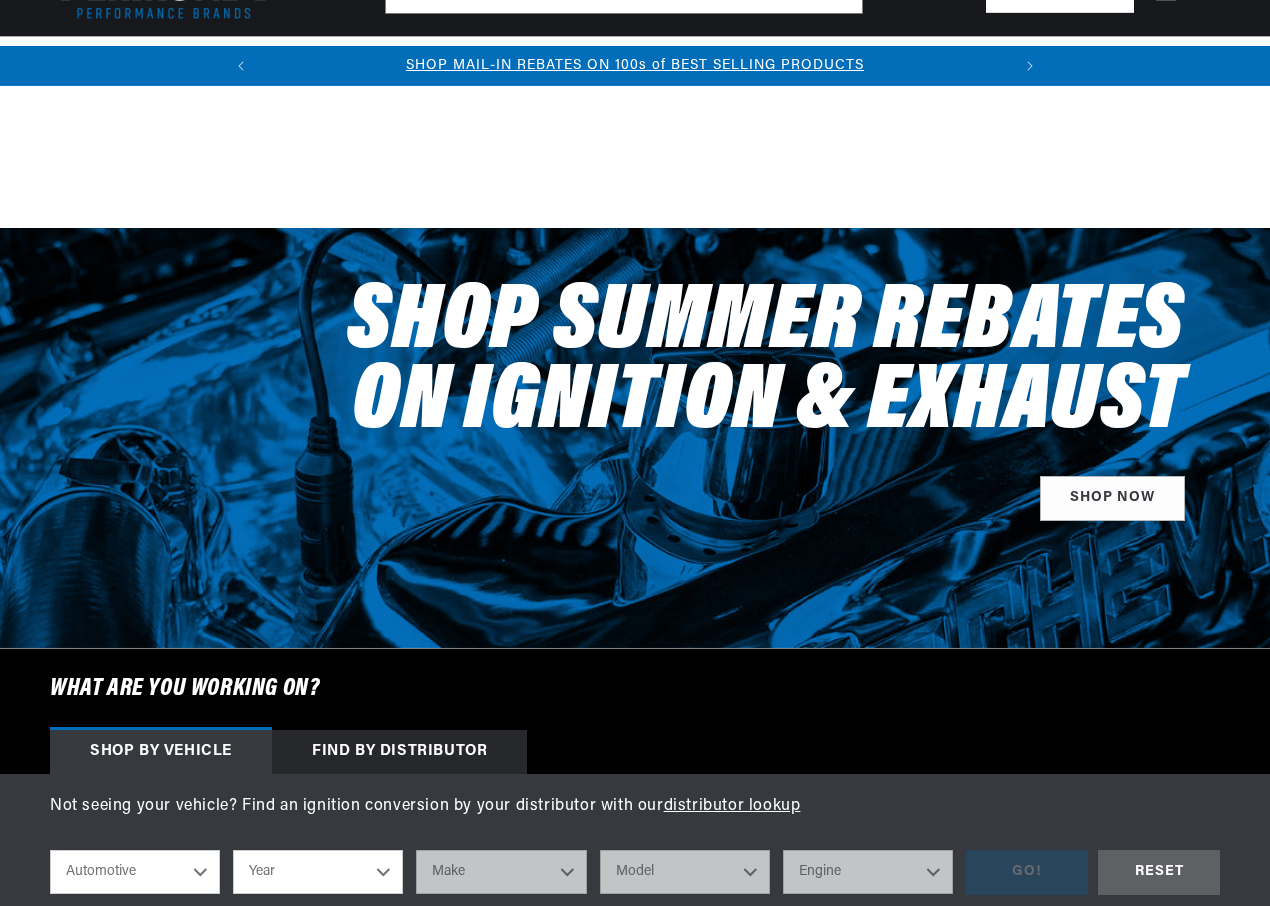 scroll, scrollTop: 400, scrollLeft: 0, axis: vertical 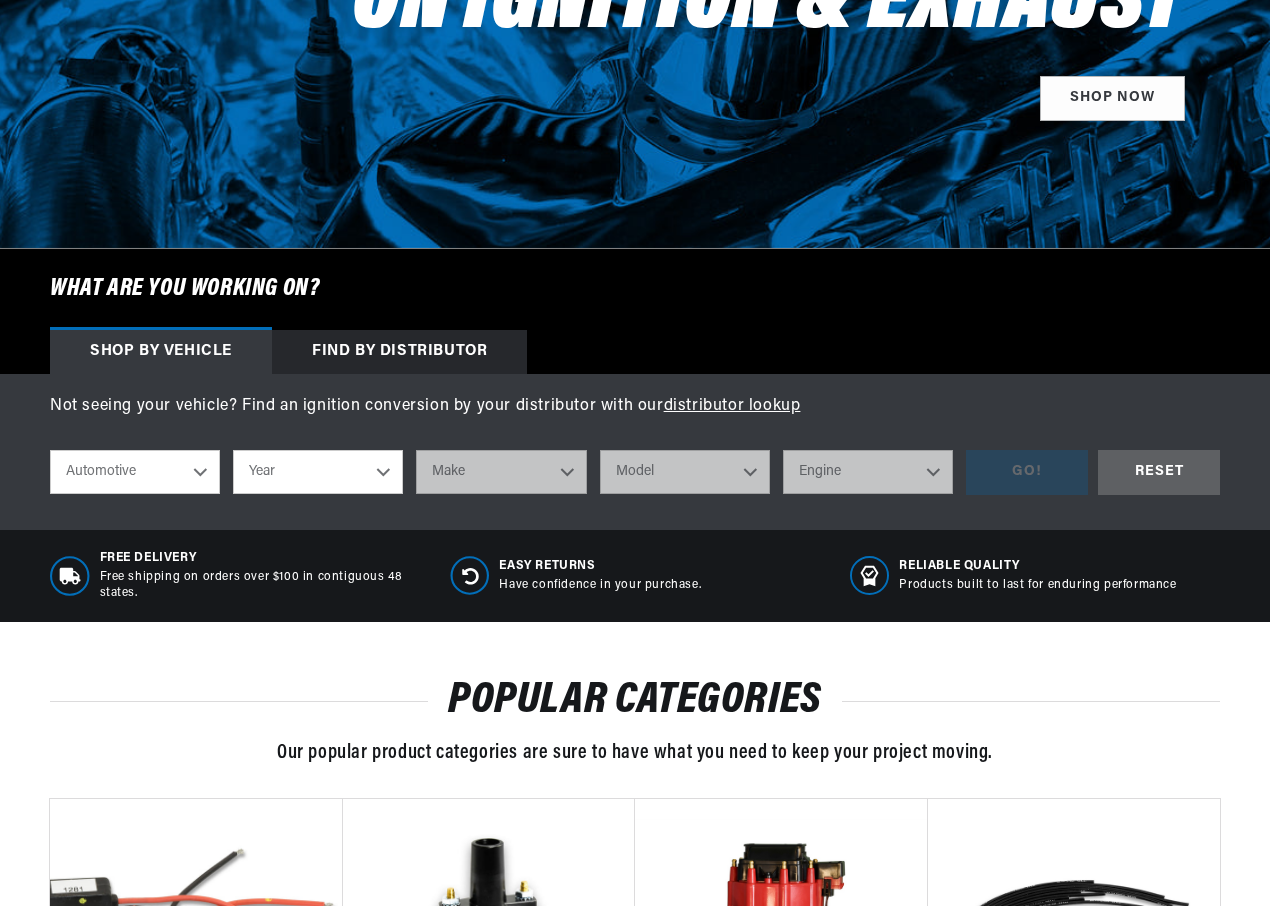 click on "Automotive
Agricultural
Industrial
Marine
Motorcycle" at bounding box center [135, 472] 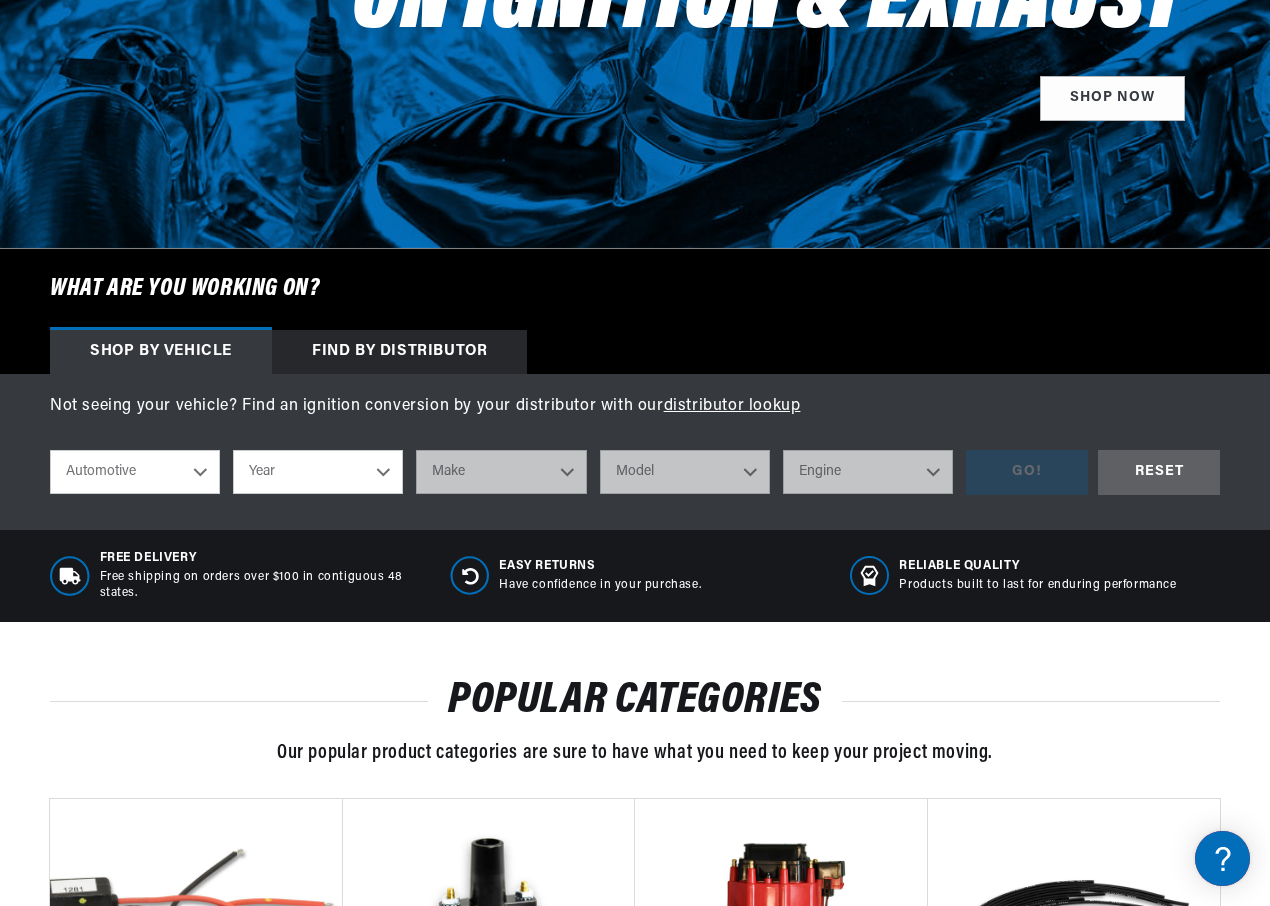 scroll, scrollTop: 0, scrollLeft: 0, axis: both 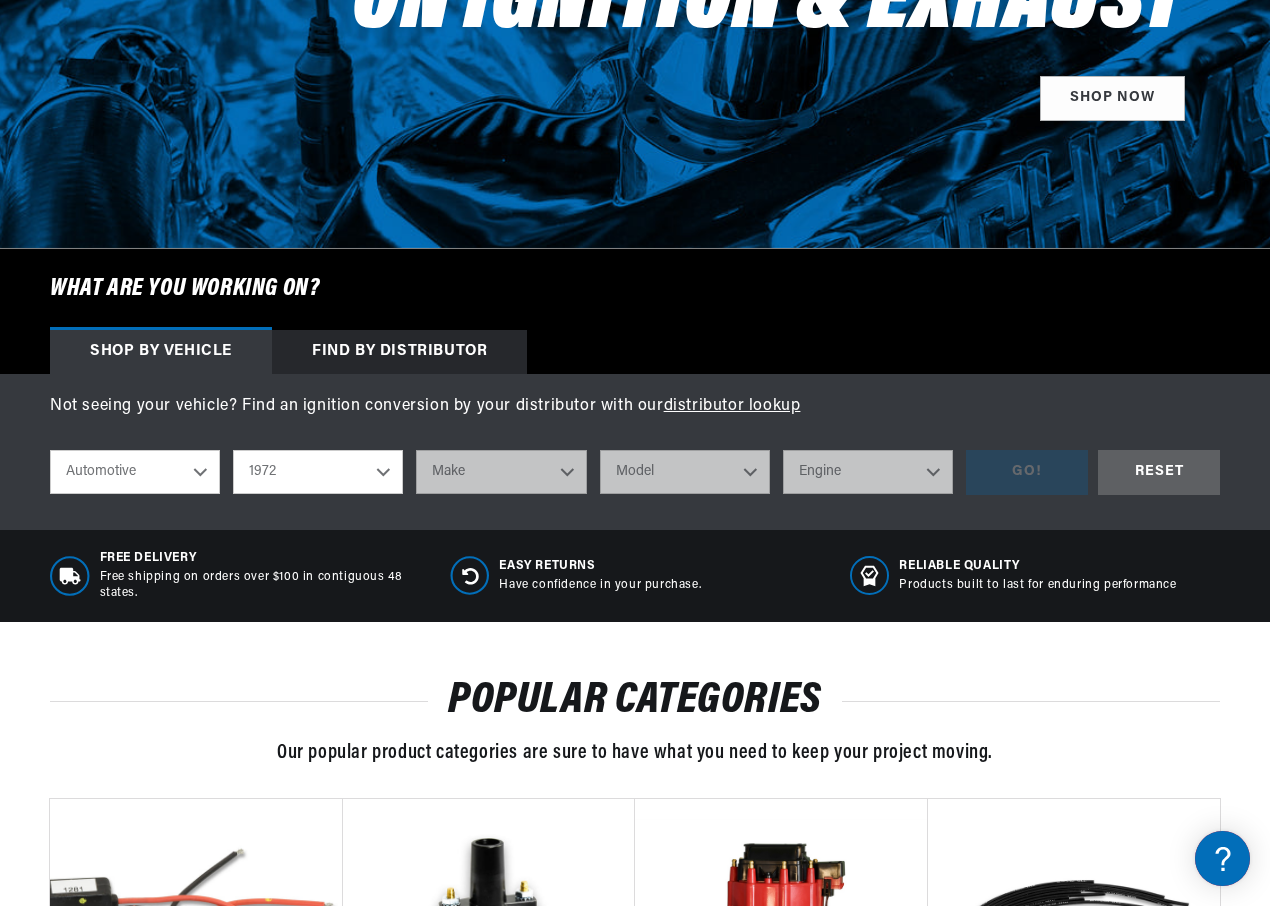 click on "Year
2022
2021
2020
2019
2018
2017
2016
2015
2014
2013
2012
2011
2010
2009
2008
2007
2006
2005
2004
2003
2002
2001
2000
1999
1998
1997
1996
1995
1994
1993
1992
1991
1990
1989
1988
1987
1986 1985" at bounding box center (318, 472) 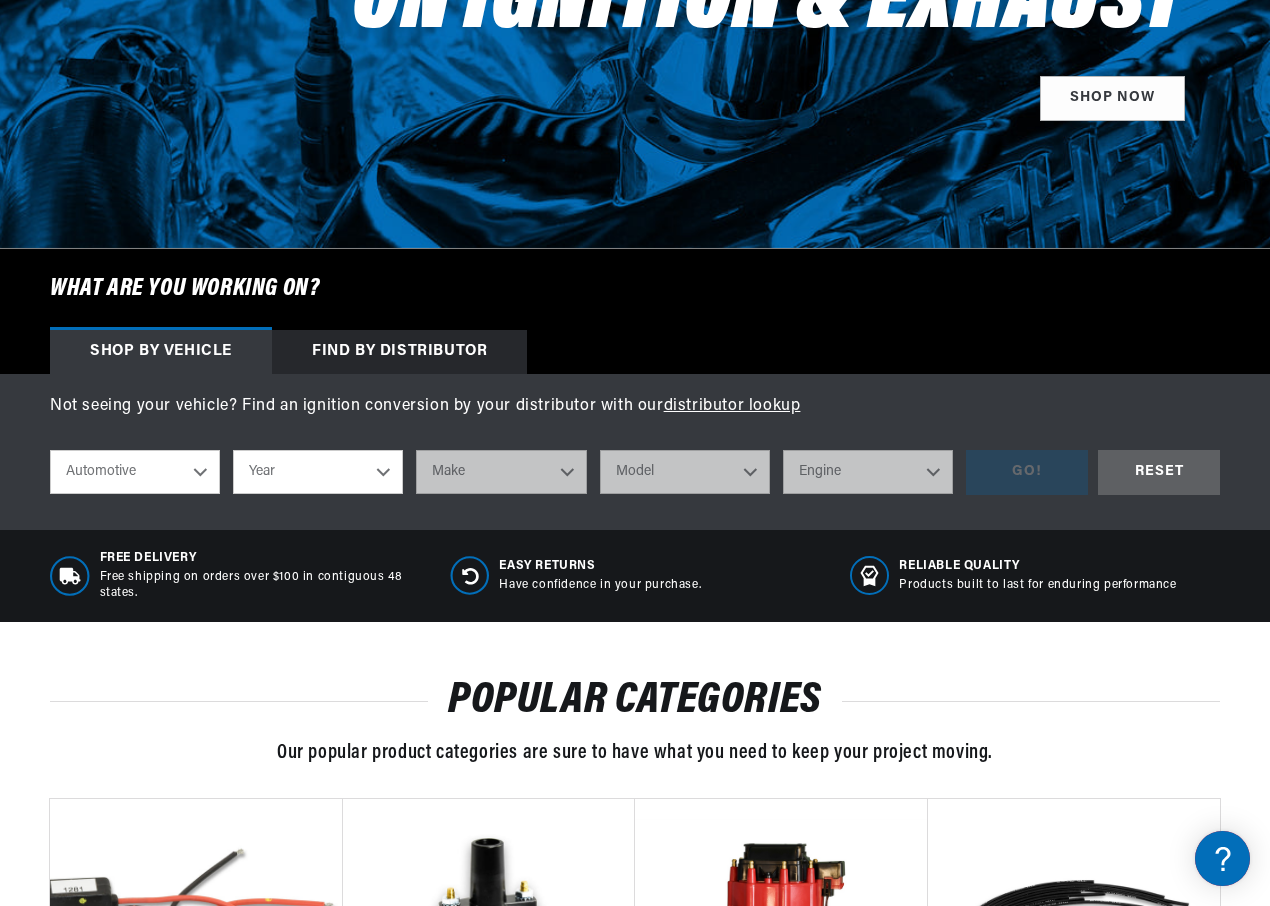select on "1972" 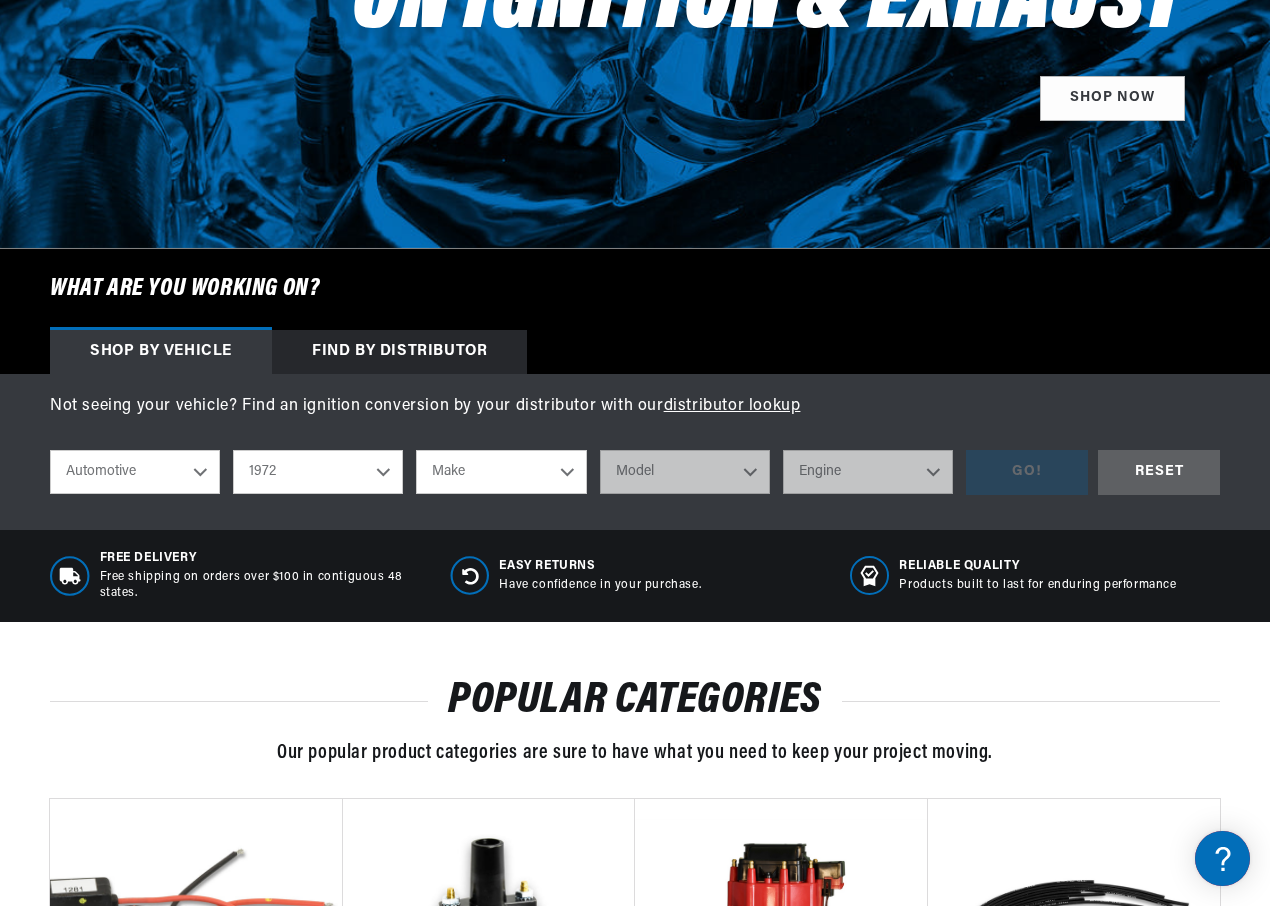 scroll, scrollTop: 0, scrollLeft: 0, axis: both 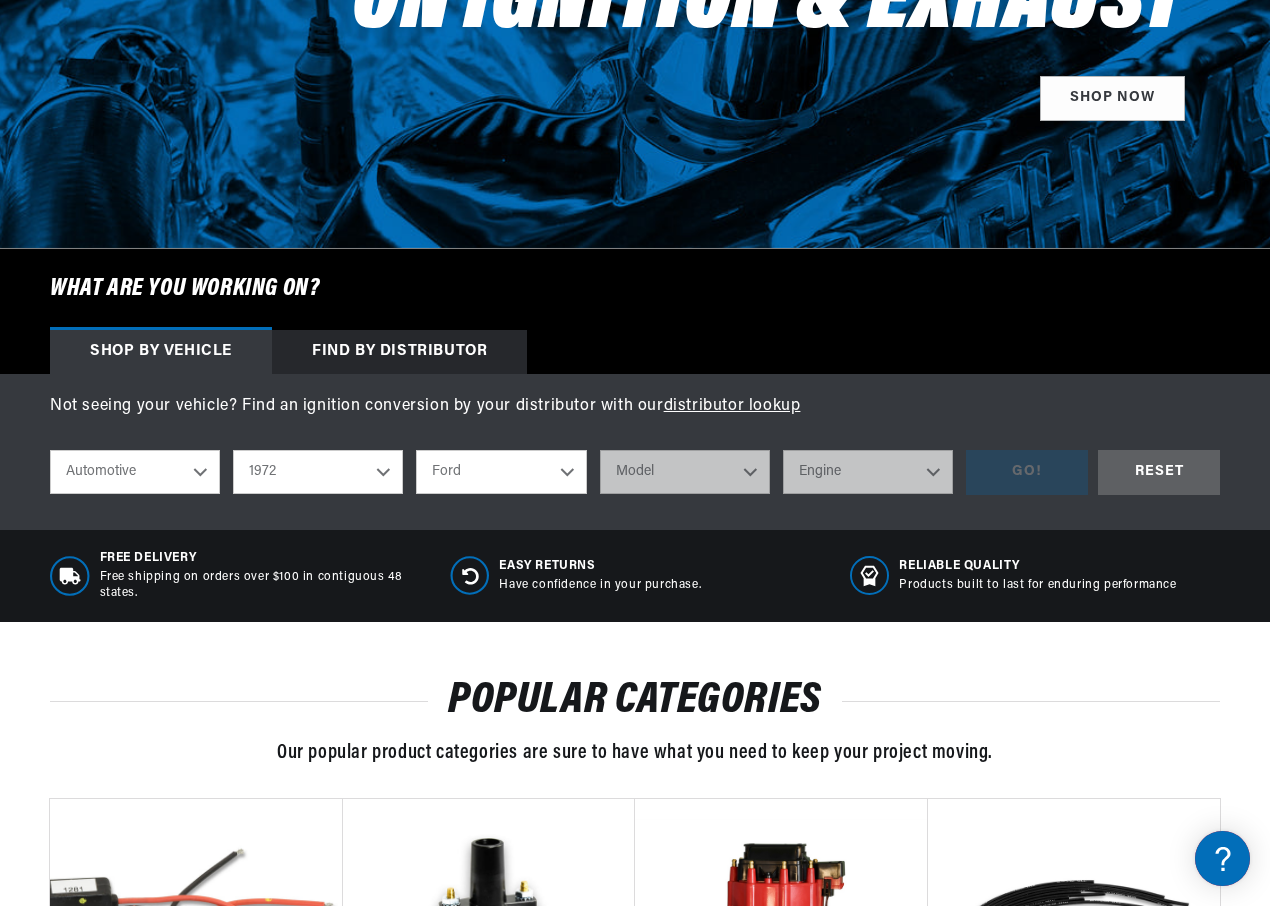 click on "Make
Alfa Romeo
American Motors
Aston Martin
Audi
Austin
BMW
Buick
Cadillac
Checker
Chevrolet
Chrysler
Citroen
DeTomaso
Dodge
Ferrari
Fiat
Ford
Ford (Europe)
GMC
IHC Truck
International
Jaguar
Jeep
Lamborghini
Lincoln
Lotus
Maserati
Mazda
Mercedes-Benz
Mercury
MG
Nissan
Oldsmobile Opel" at bounding box center (501, 472) 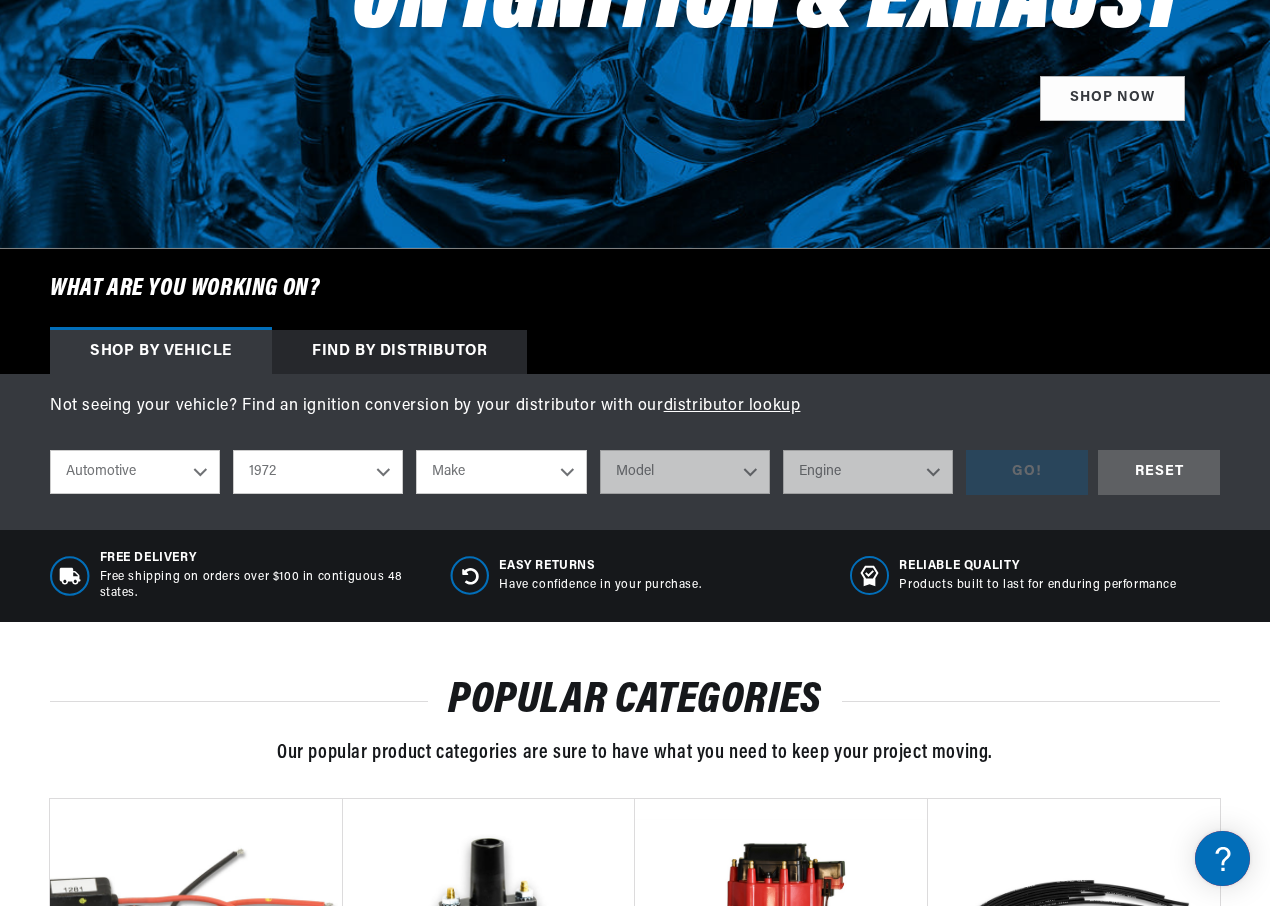 select on "Ford" 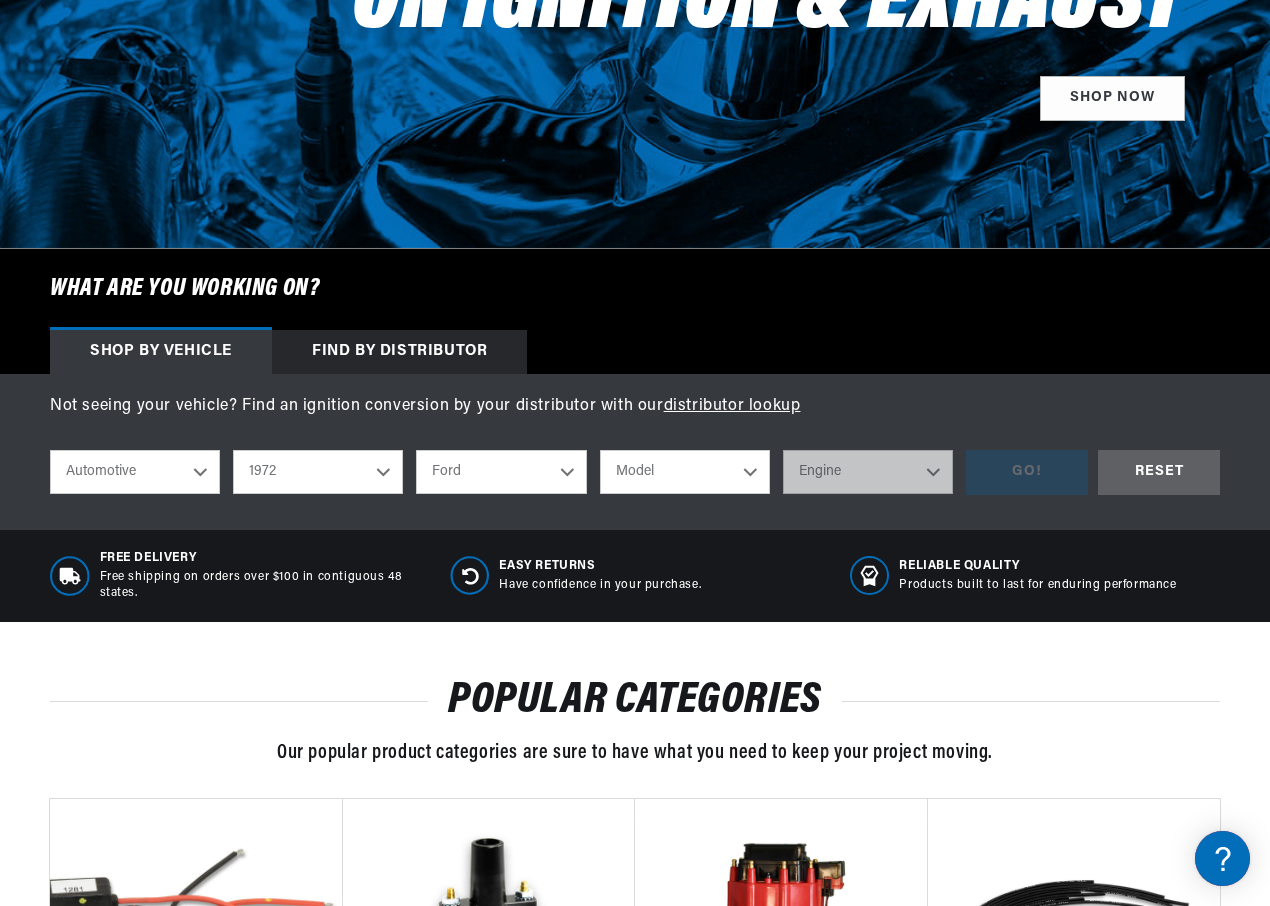 click on "Model
Bronco
Country Sedan
Country Squire
Courier
Custom
Custom 500
E-100 Econoline
E-200 Econoline
E-300 Econoline
F-100
F-250
F-350
Galaxie 500
Gran Torino
LTD
Maverick
Mustang
P-350
Pinto
Ranch Wagon
Ranchero
Thunderbird
Torino" at bounding box center [685, 472] 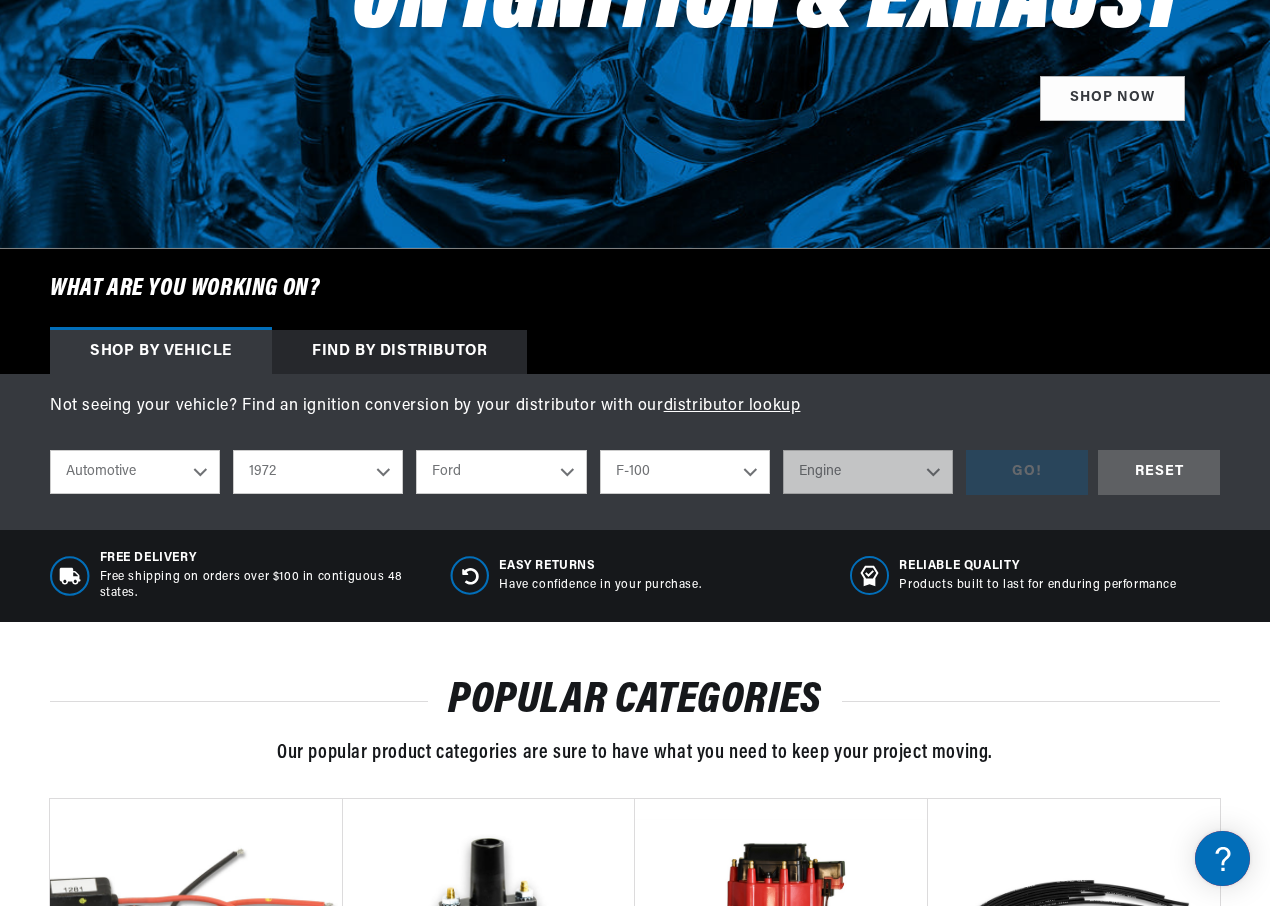 click on "Model
Bronco
Country Sedan
Country Squire
Courier
Custom
Custom 500
E-100 Econoline
E-200 Econoline
E-300 Econoline
F-100
F-250
F-350
Galaxie 500
Gran Torino
LTD
Maverick
Mustang
P-350
Pinto
Ranch Wagon
Ranchero
Thunderbird
Torino" at bounding box center [685, 472] 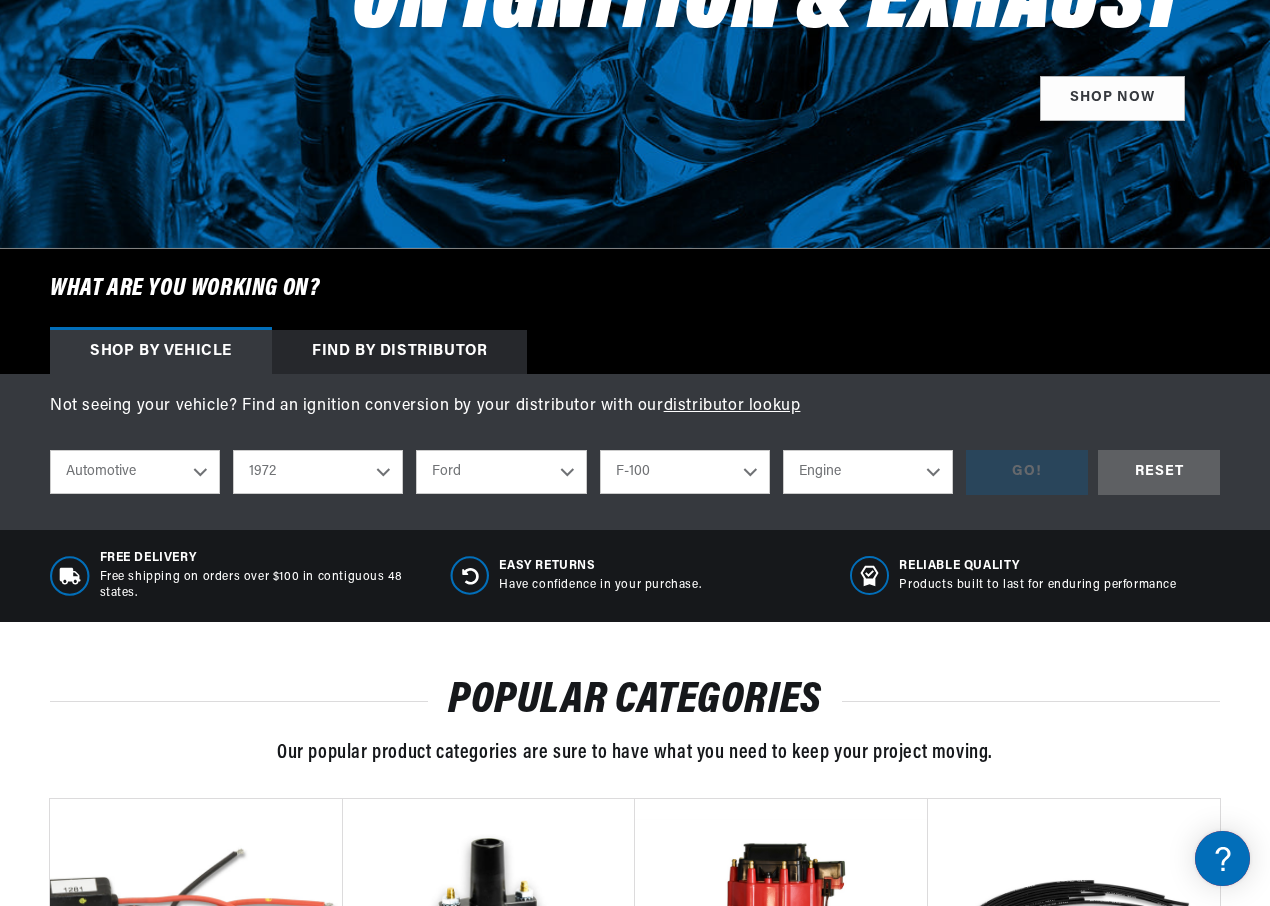 click on "Engine
289cid / 4.7L
302cid / 5.0L
360cid / 5.9L
390cid / 6.4L" at bounding box center [868, 472] 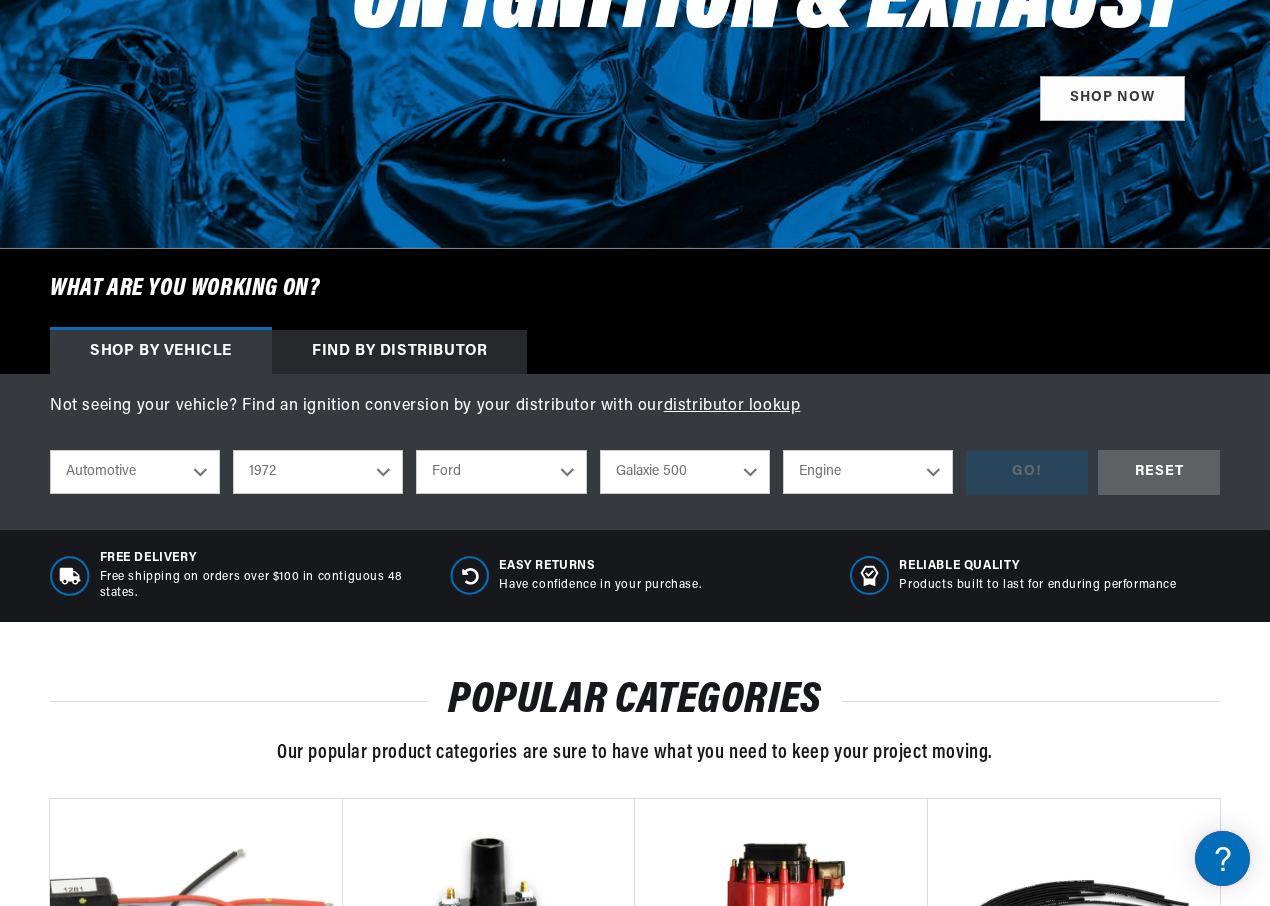 click on "Bronco
Country Sedan
Country Squire
Courier
Custom
Custom 500
E-100 Econoline
E-200 Econoline
E-300 Econoline
F-100
F-250
F-350
Galaxie 500
Gran Torino
LTD
Maverick
Mustang
P-350
Pinto
Ranch Wagon
Ranchero
Thunderbird
Torino" at bounding box center (685, 472) 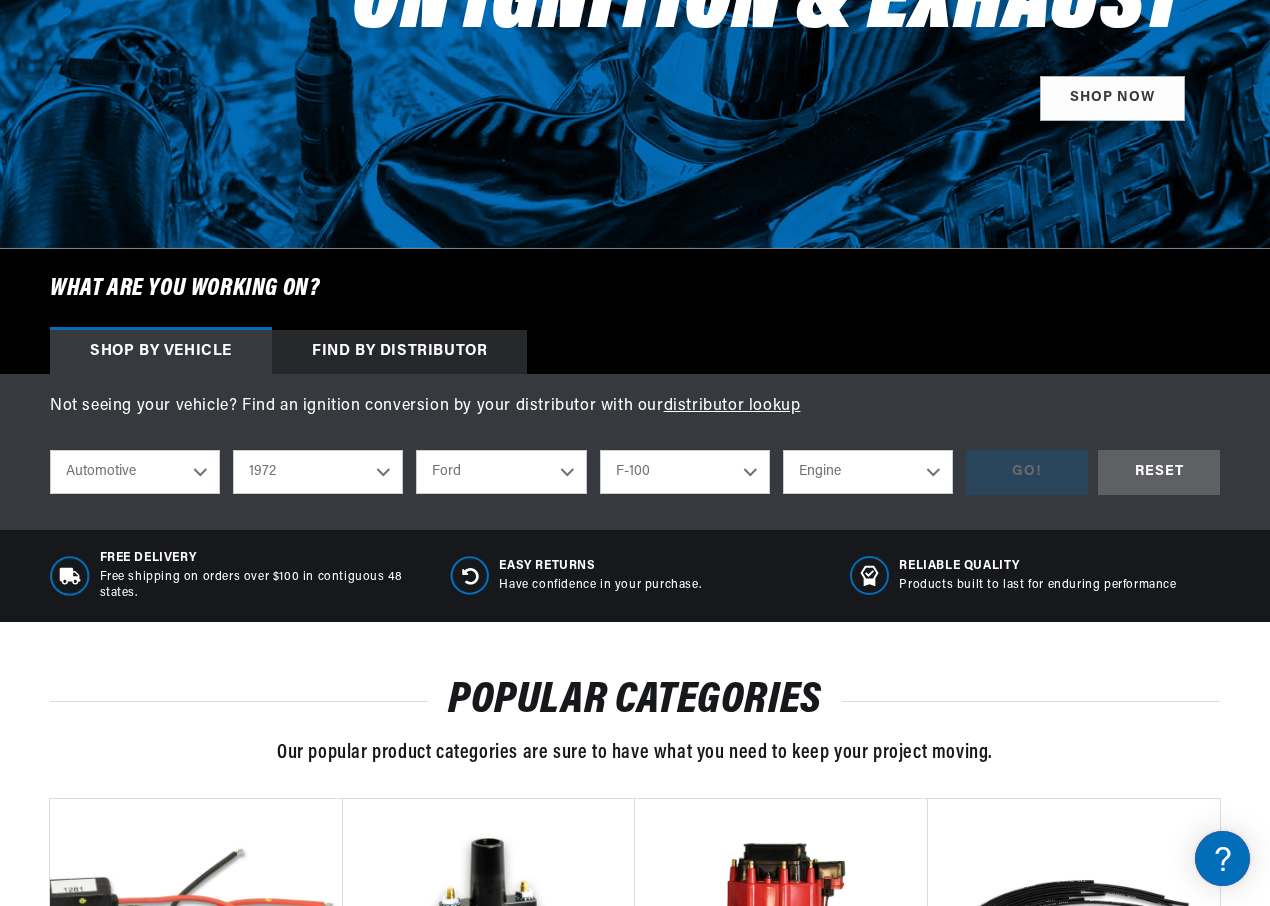 select on "Galaxie-500" 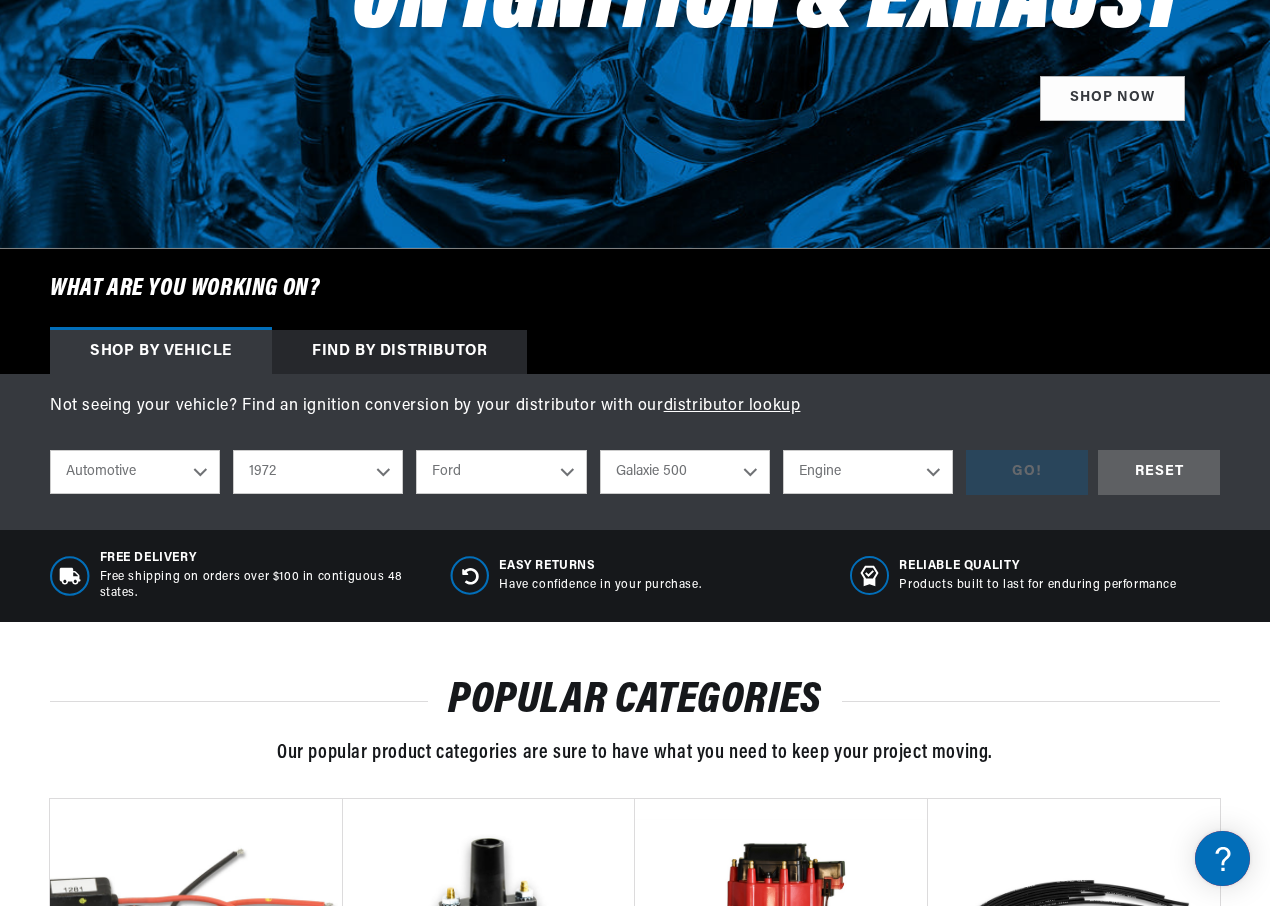 click on "Engine
240cid / 3.9L
302cid / 5.0L
351cid / 5.8L
390cid / 6.4L
400cid / 6.6L
429cid / 7.0L
460cid / 7.5L" at bounding box center (868, 472) 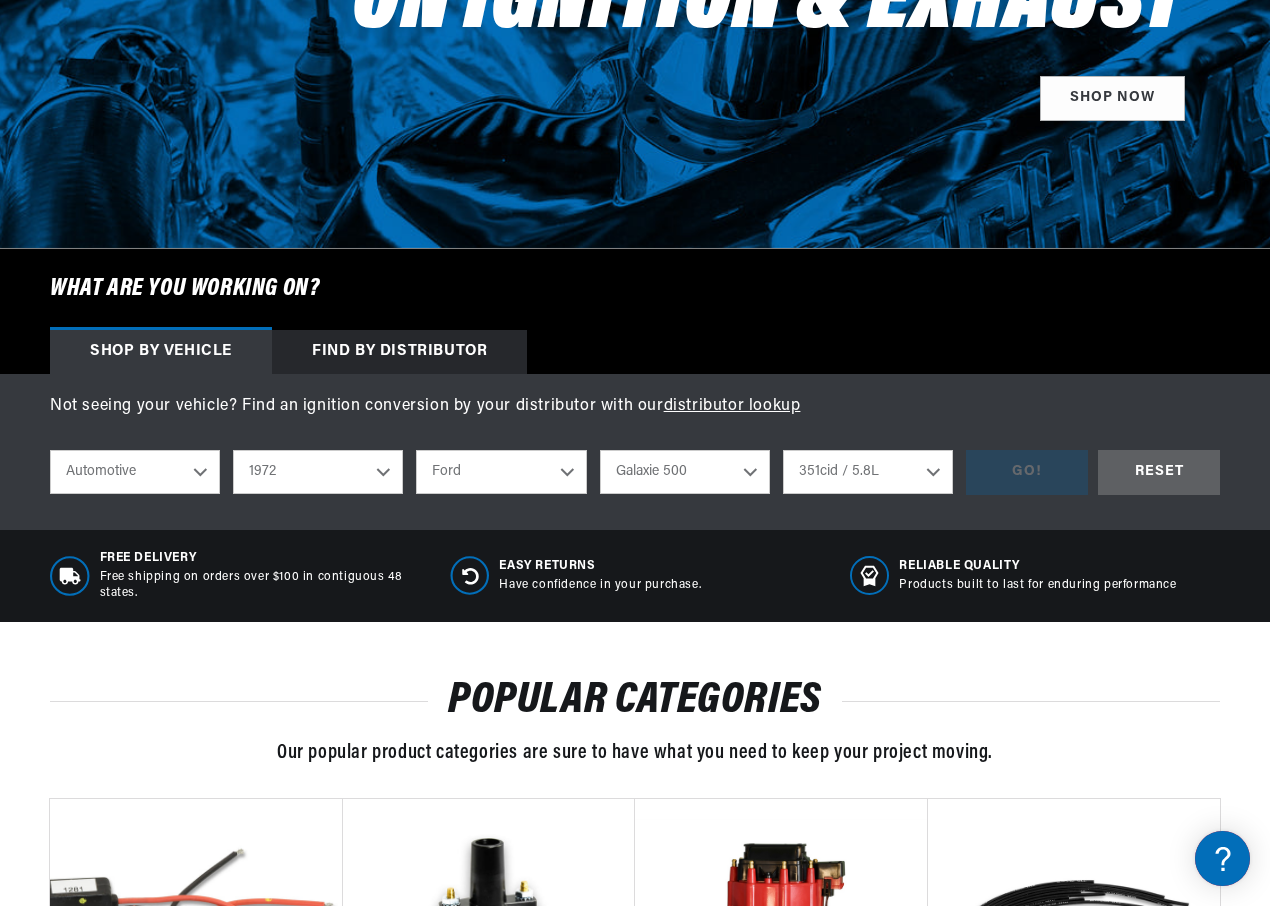 click on "Engine
240cid / 3.9L
302cid / 5.0L
351cid / 5.8L
390cid / 6.4L
400cid / 6.6L
429cid / 7.0L
460cid / 7.5L" at bounding box center (868, 472) 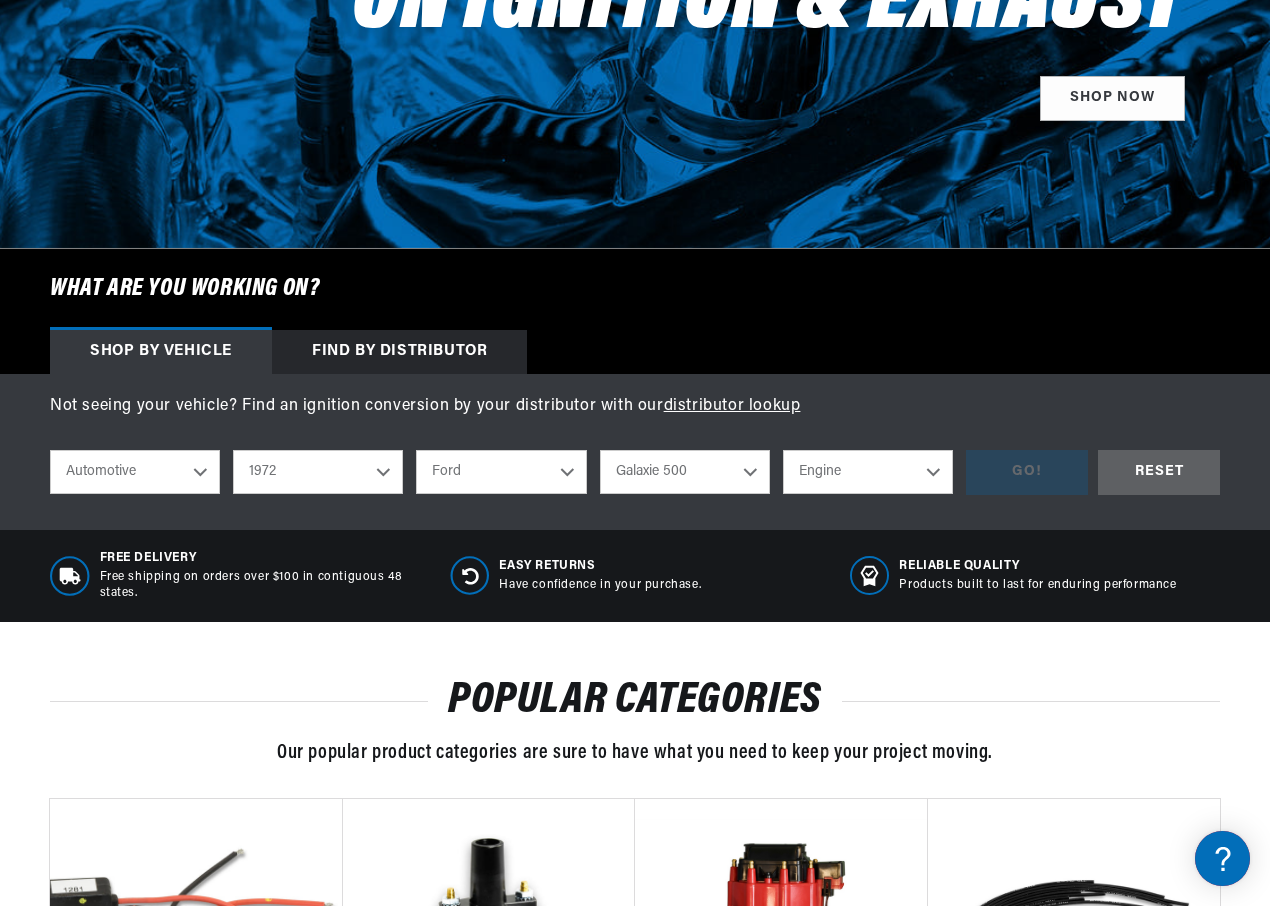 select on "351cid-5.8L" 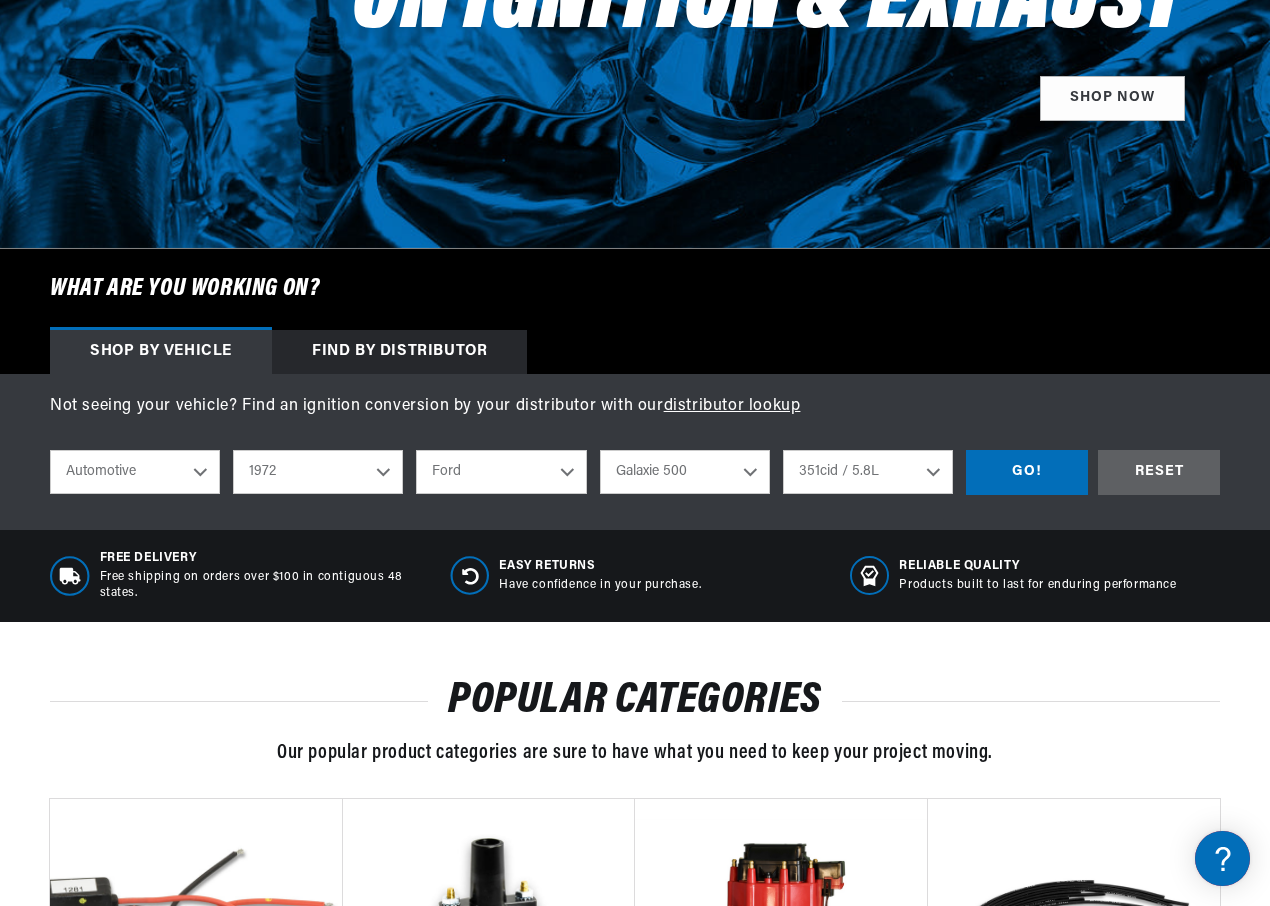 scroll, scrollTop: 0, scrollLeft: 747, axis: horizontal 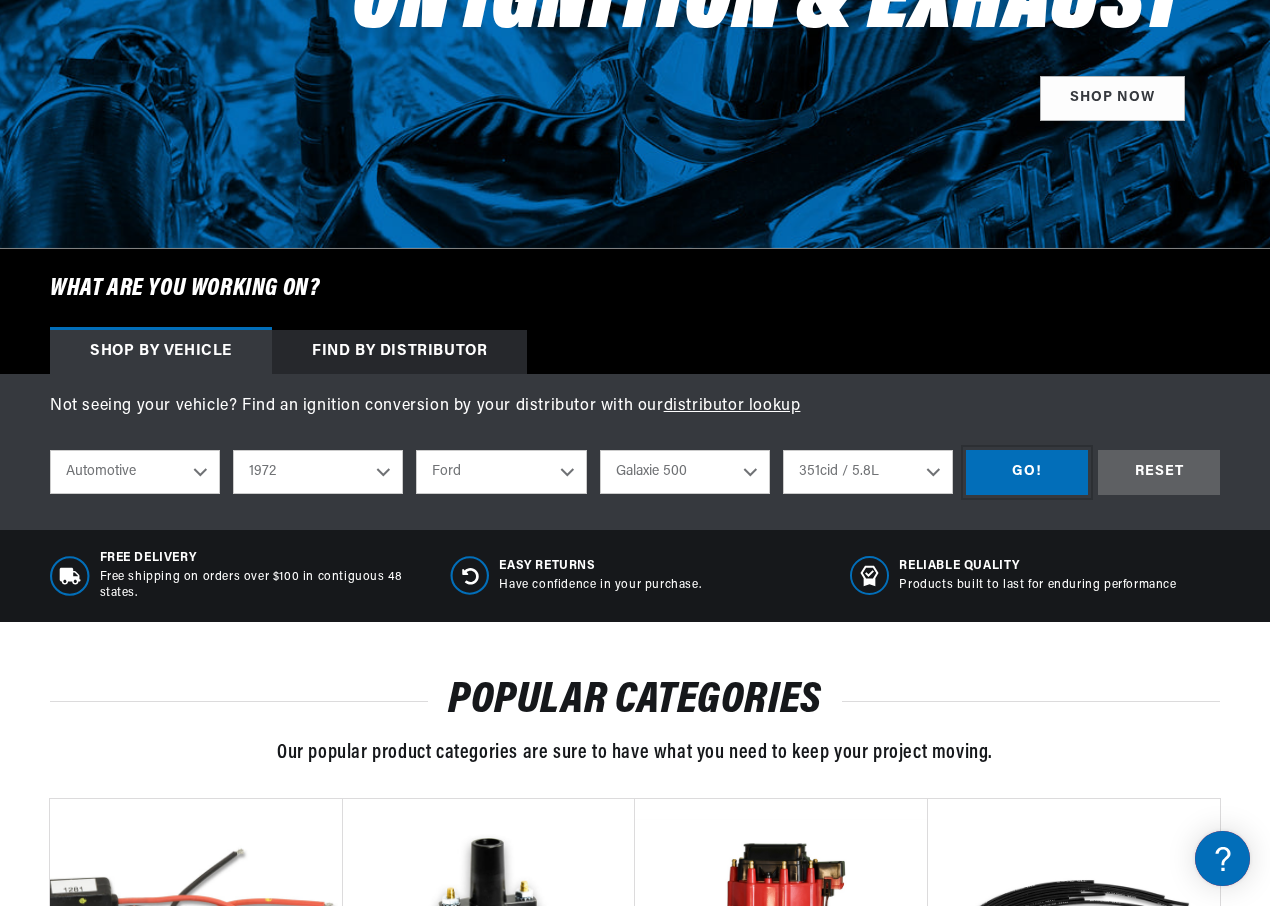 click on "GO!" at bounding box center (1027, 472) 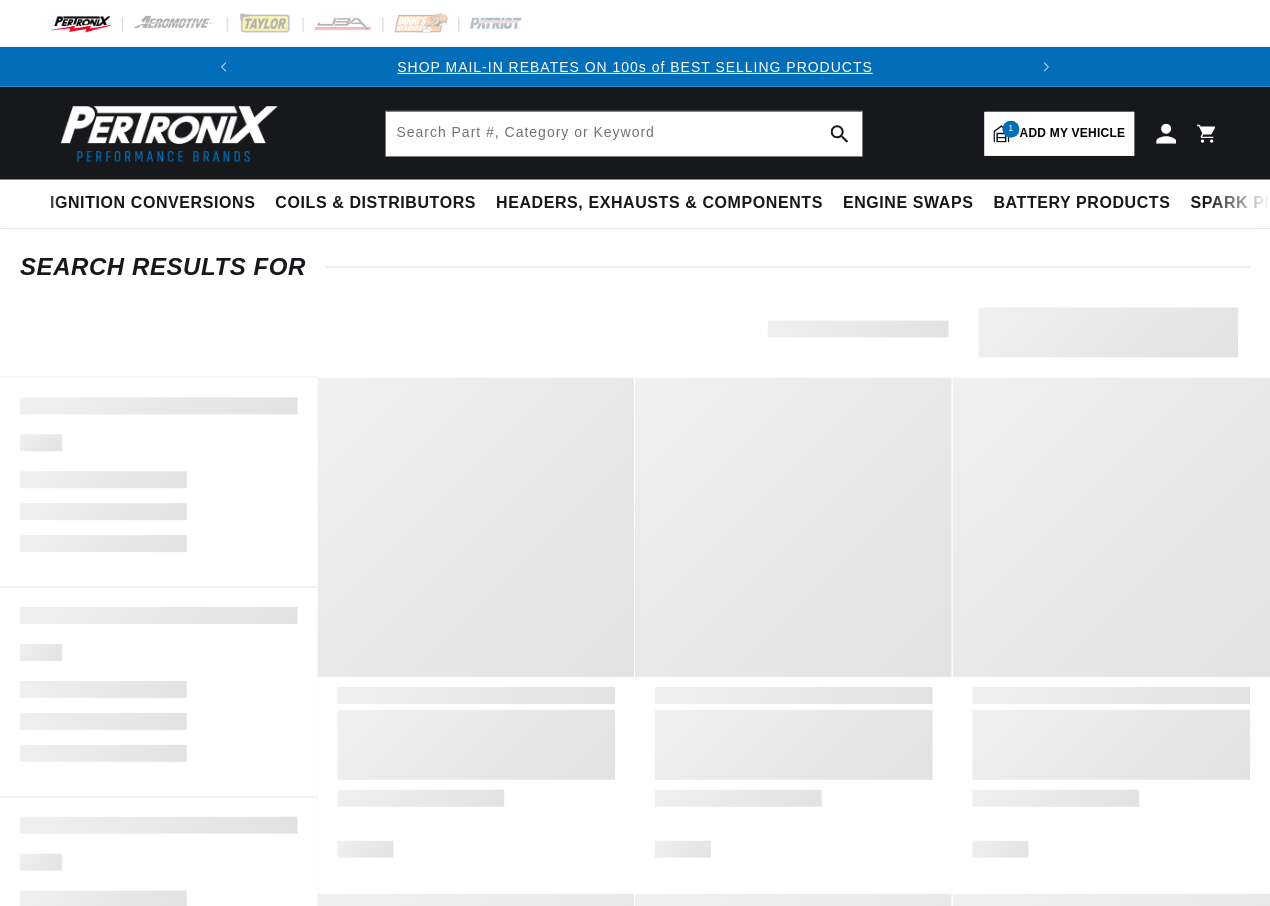 scroll, scrollTop: 0, scrollLeft: 0, axis: both 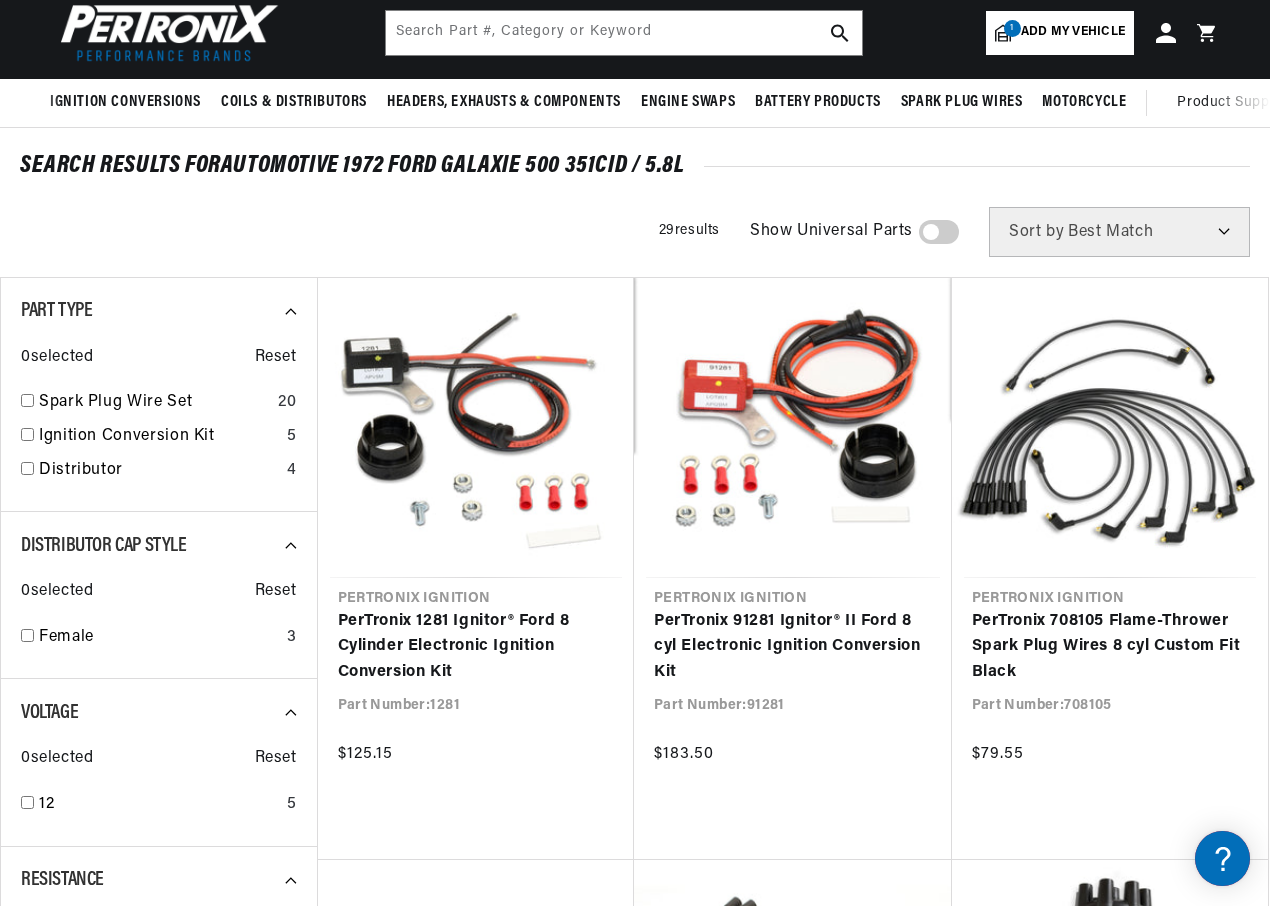 click on "Add my vehicle" at bounding box center (1073, 32) 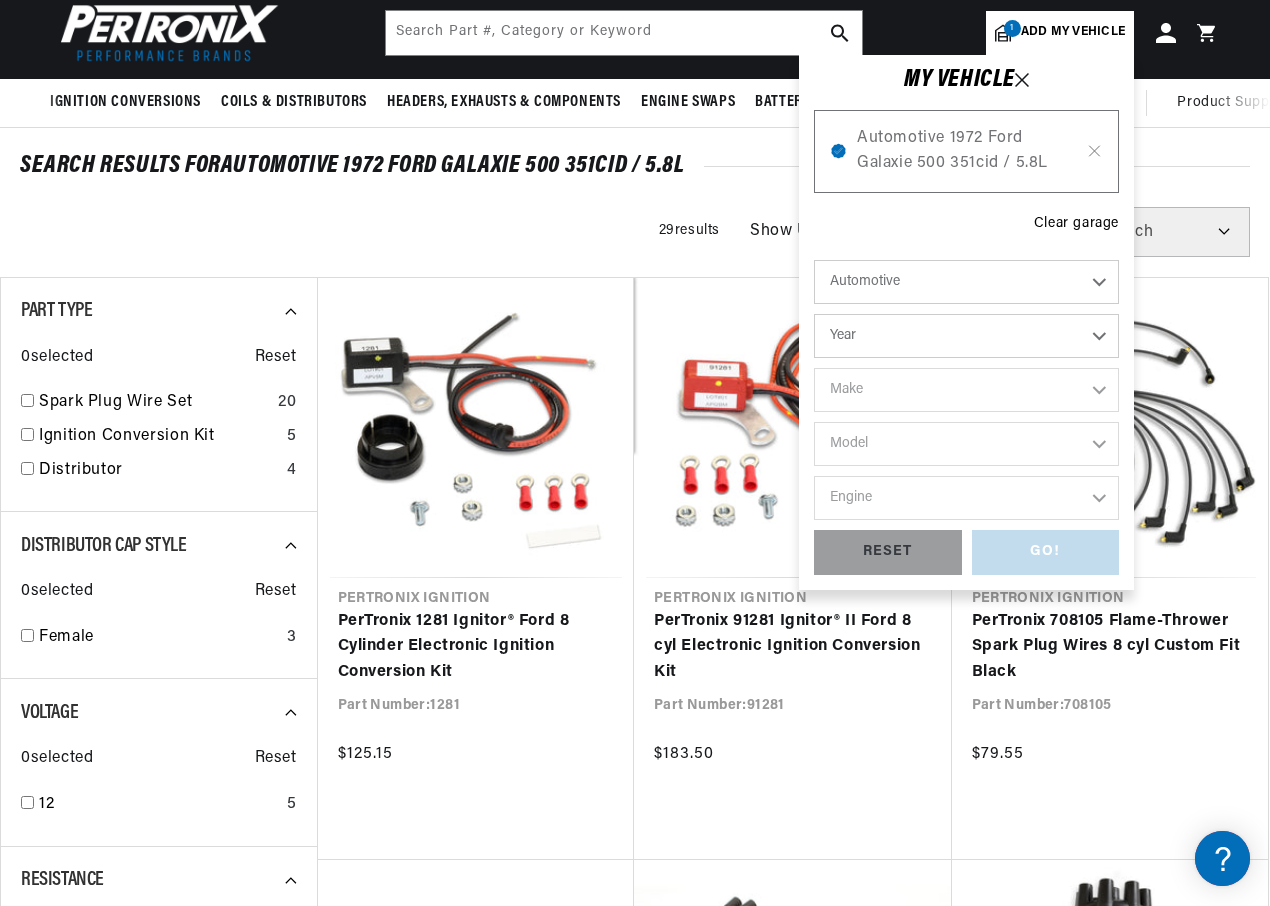 scroll, scrollTop: 0, scrollLeft: 747, axis: horizontal 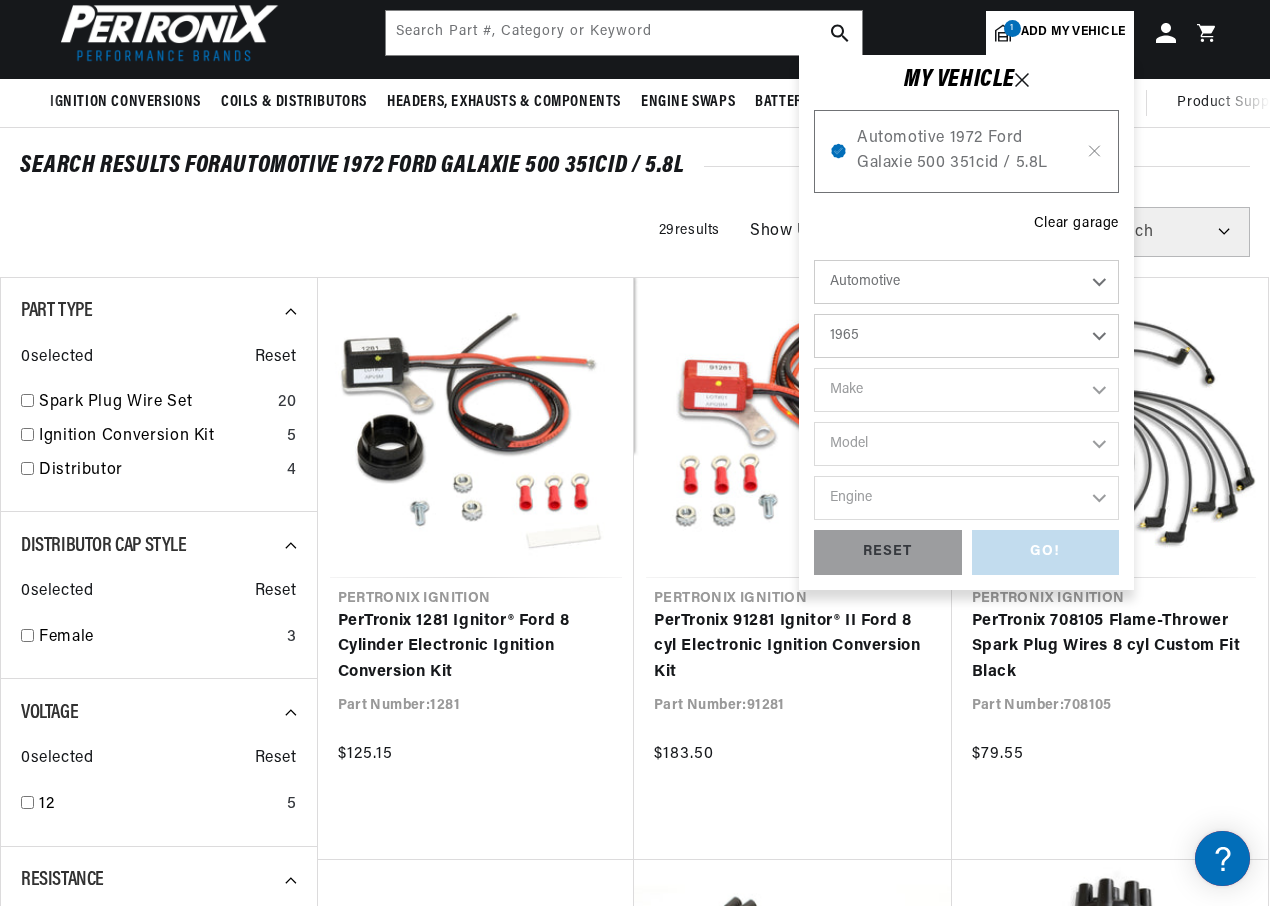 click on "Year
2022
2021
2020
2019
2018
2017
2016
2015
2014
2013
2012
2011
2010
2009
2008
2007
2006
2005
2004
2003
2002
2001
2000
1999
1998
1997
1996
1995
1994
1993
1992
1991
1990
1989
1988
1987
1986 1985" at bounding box center [966, 336] 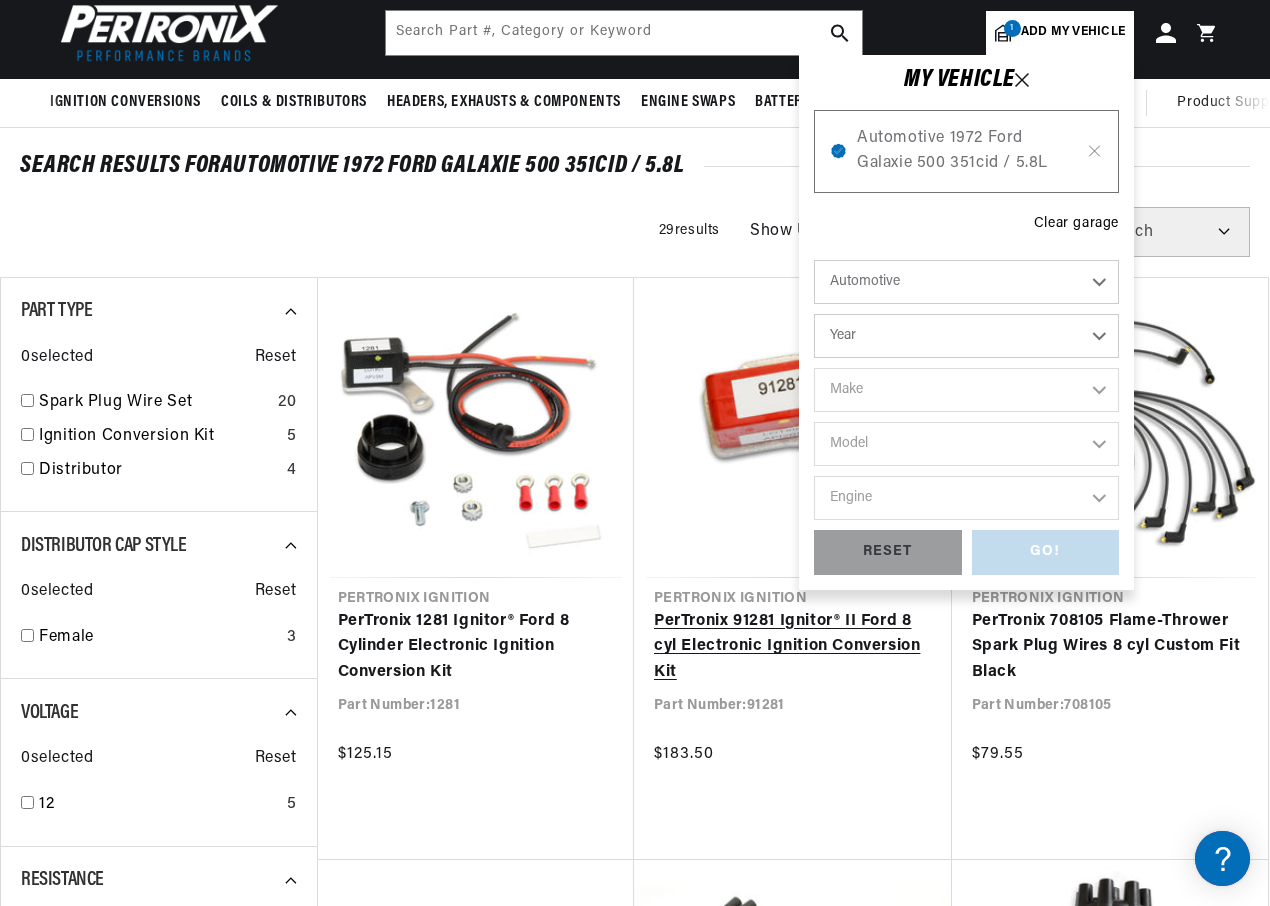 select on "1965" 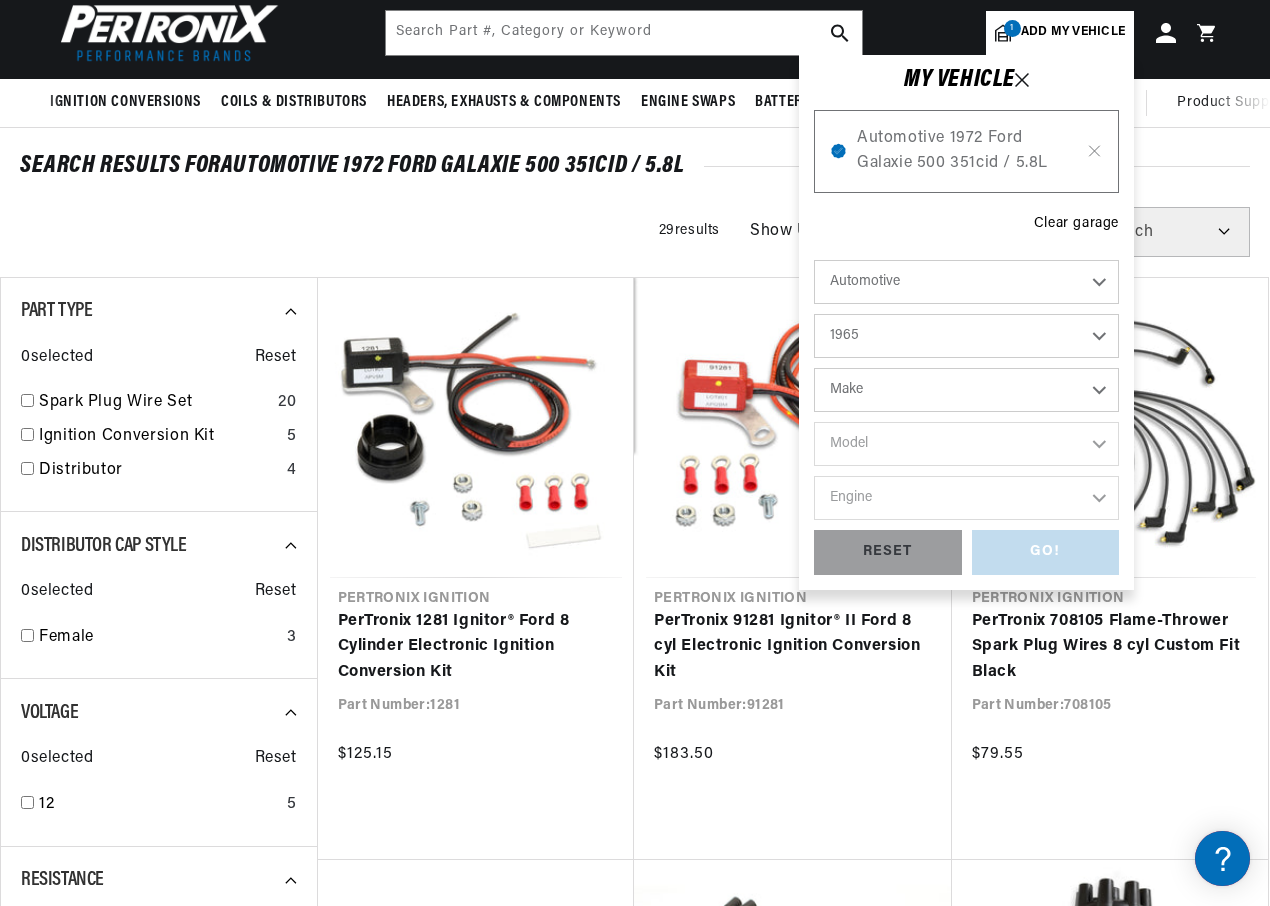 click on "Make
Alfa Romeo
American Motors
Aston Martin
Austin
Austin Healey
Avanti
Bentley
Buick
Cadillac
Checker
Chevrolet
Chrysler
Dodge
Ford
GMC
Gordon-Keeble
IHC Truck
International
Jaguar
Jeep
Lamborghini
Lancia
Lincoln
Lotus
Mercedes-Benz
Mercury
MG
Military Vehicles
Morris
Oldsmobile
Plymouth
Pontiac" at bounding box center (966, 390) 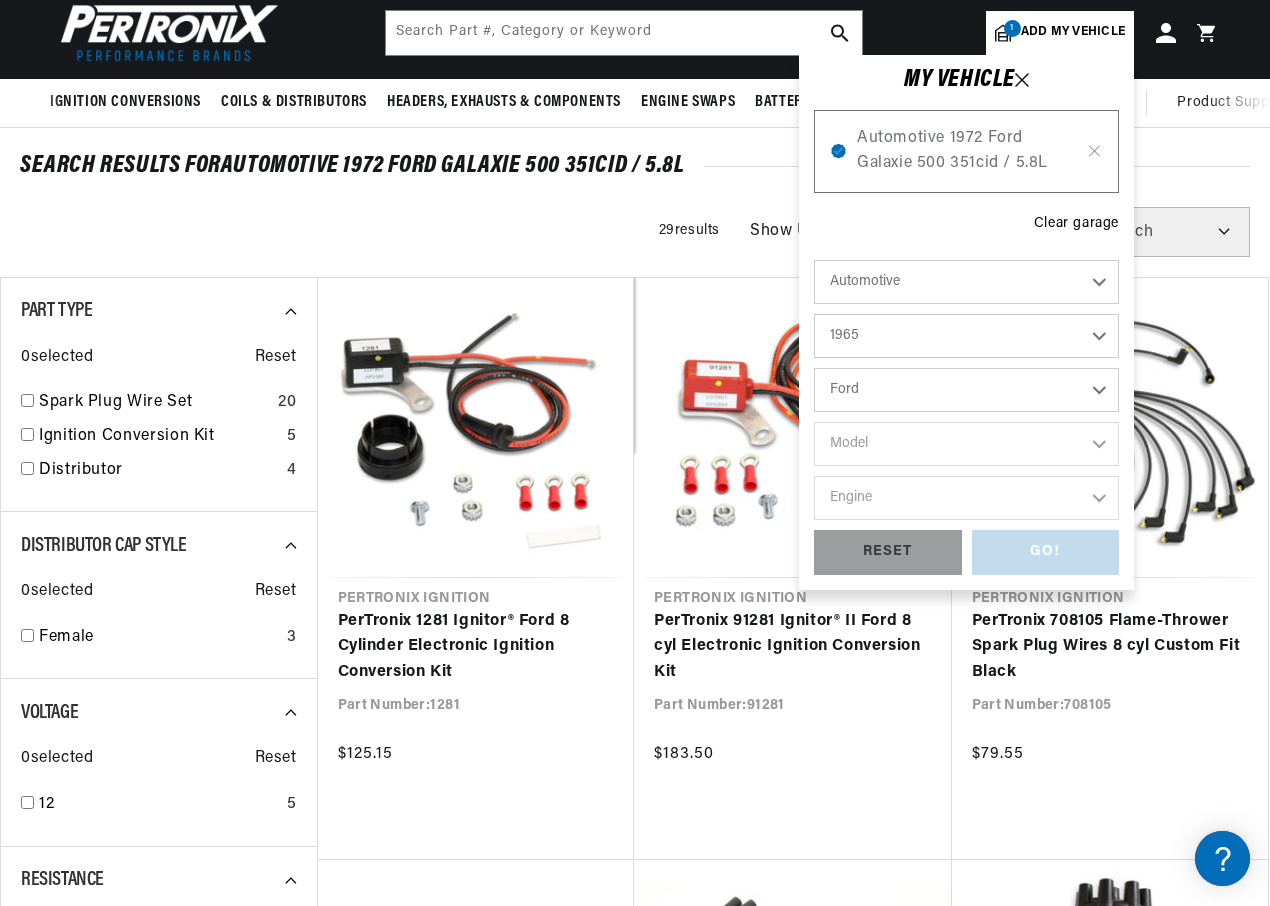 click on "Make
Alfa Romeo
American Motors
Aston Martin
Austin
Austin Healey
Avanti
Bentley
Buick
Cadillac
Checker
Chevrolet
Chrysler
Dodge
Ford
GMC
Gordon-Keeble
IHC Truck
International
Jaguar
Jeep
Lamborghini
Lancia
Lincoln
Lotus
Mercedes-Benz
Mercury
MG
Military Vehicles
Morris
Oldsmobile
Plymouth
Pontiac" at bounding box center (966, 390) 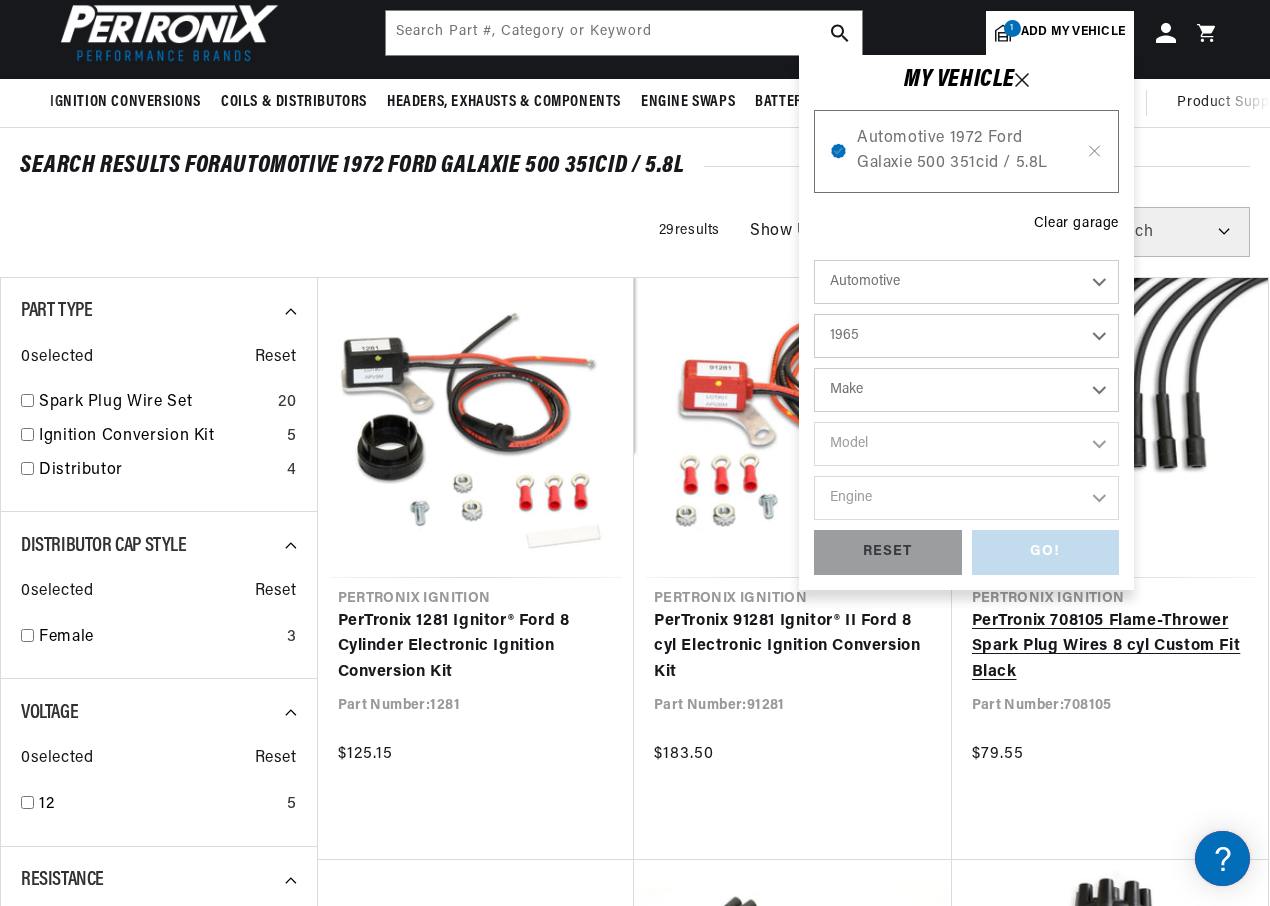 select on "Ford" 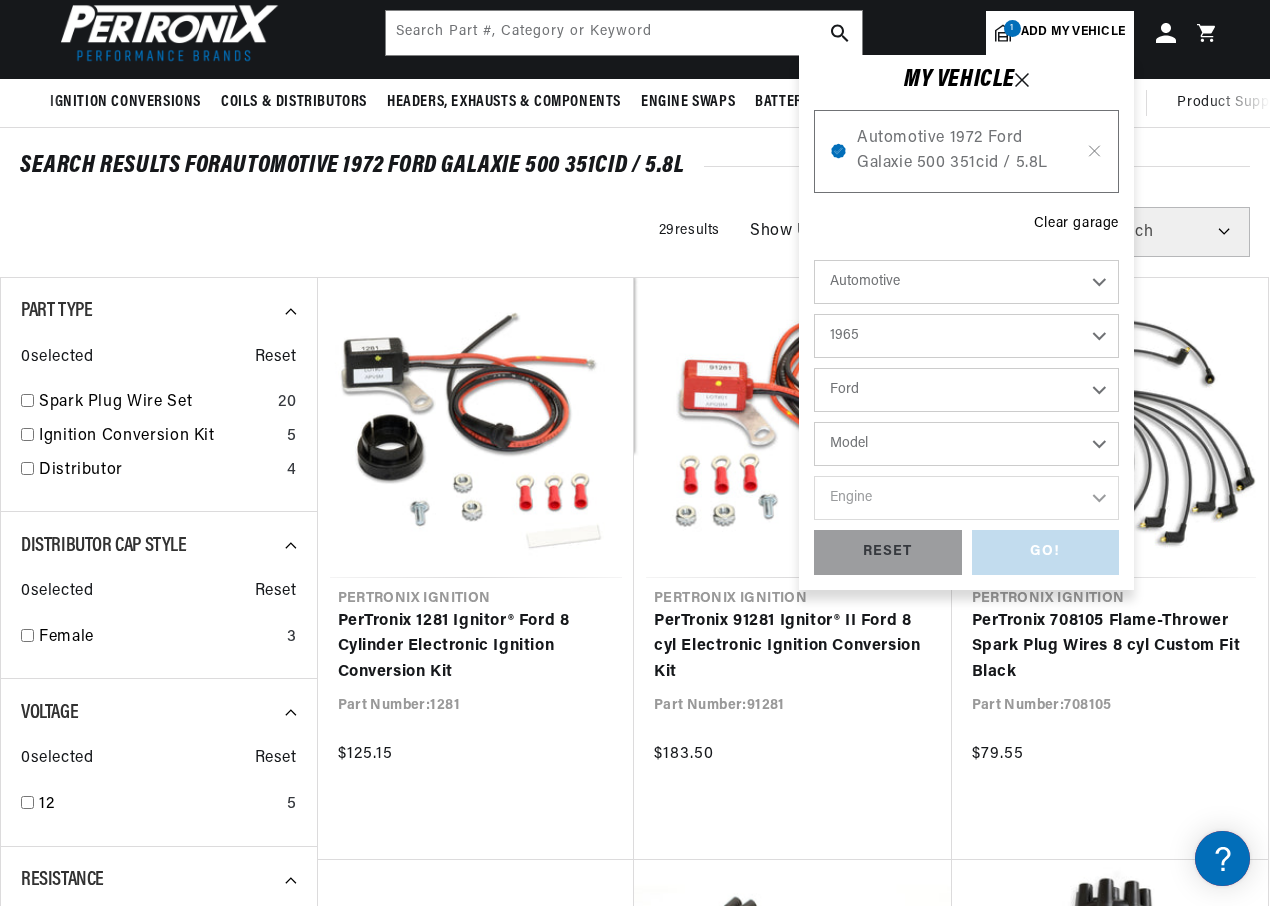 scroll, scrollTop: 0, scrollLeft: 747, axis: horizontal 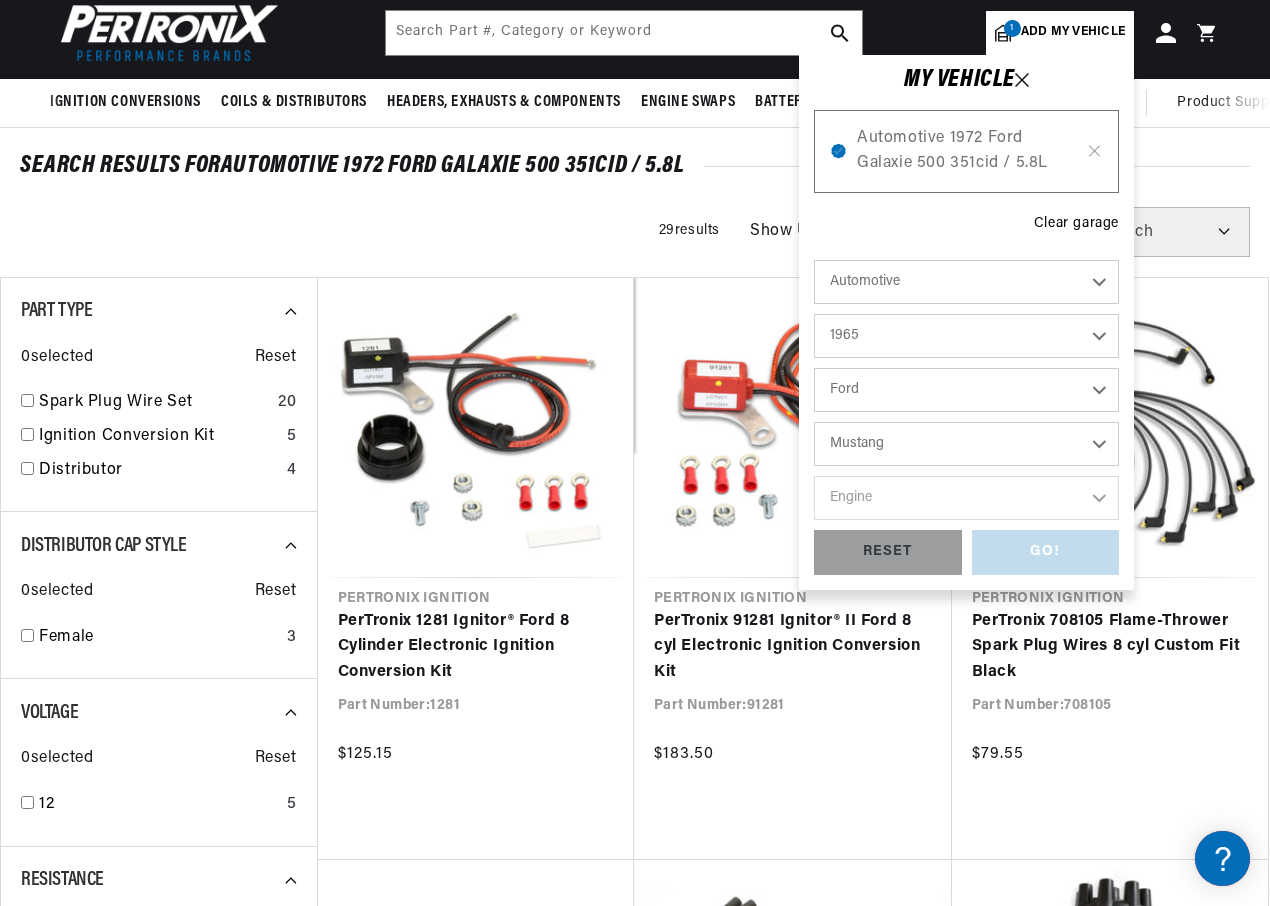 click on "Model
Club Wagon
Country Sedan
Country Squire
Custom
Custom 500
Econoline
F-100
F-250
F-350
Fairlane
Falcon
Falcon Sedan Delivery
Galaxie
Galaxie 500
LTD
Mustang
P-100
Ranch Wagon
Ranchero
Thunderbird" at bounding box center [966, 444] 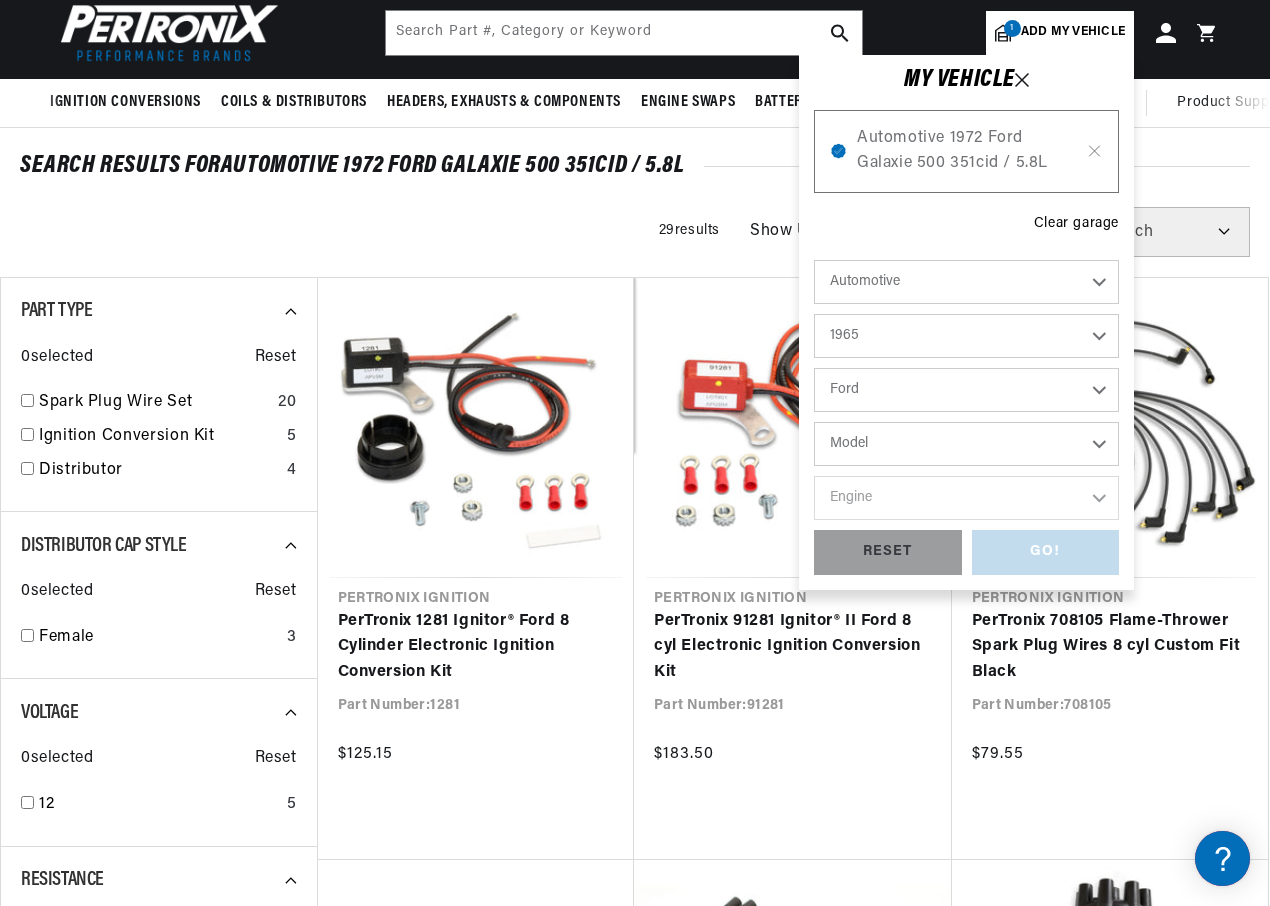select on "Mustang" 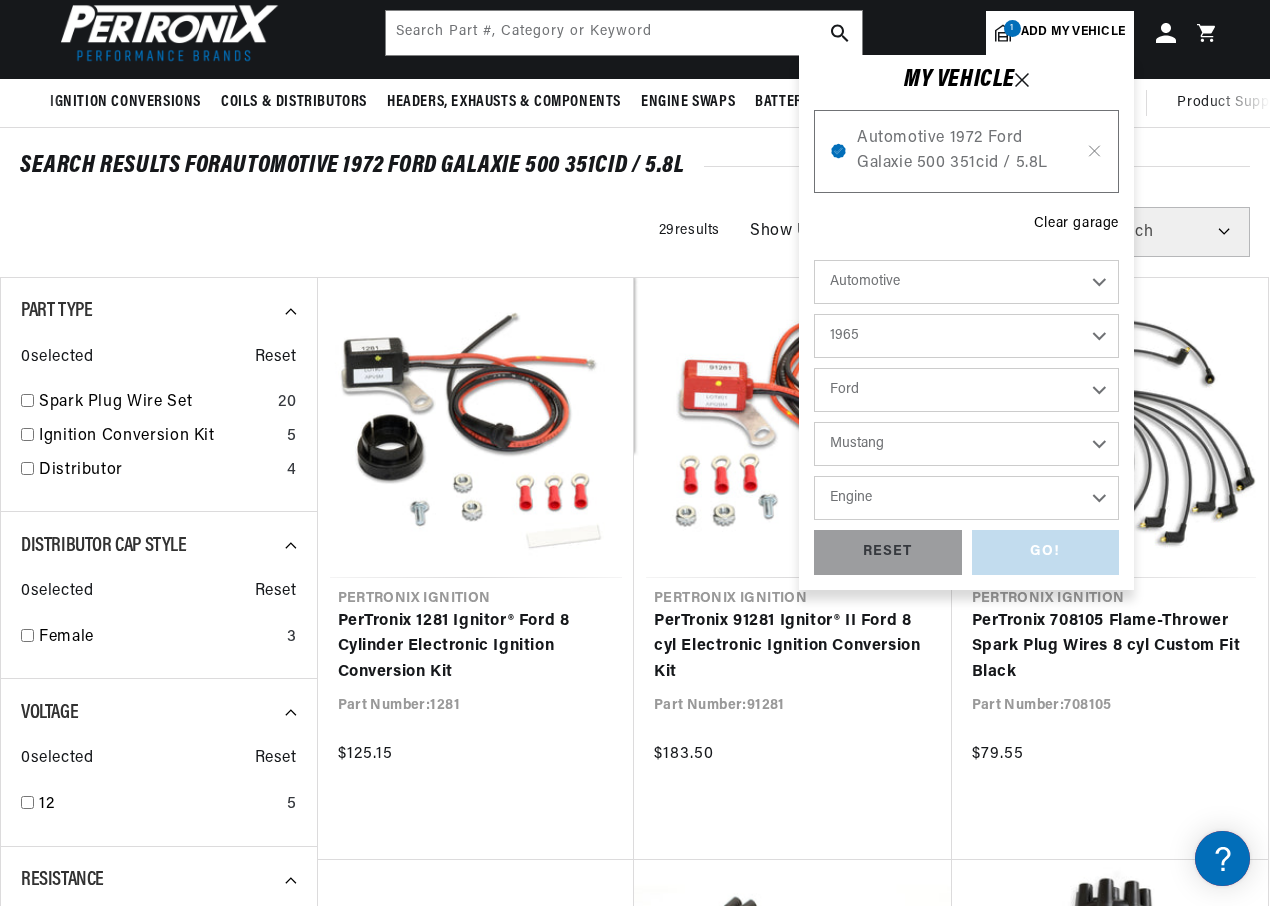 click on "Engine
4.1L
170cid / 2.8L
200cid / 3.3L
260cid / 4.3L
289cid / 4.7L
302cid / 5.0L
351W
352cid / 5.8L
390cid / 6.4L
427cid / 7.0L
428cid / 7.0L" at bounding box center [966, 498] 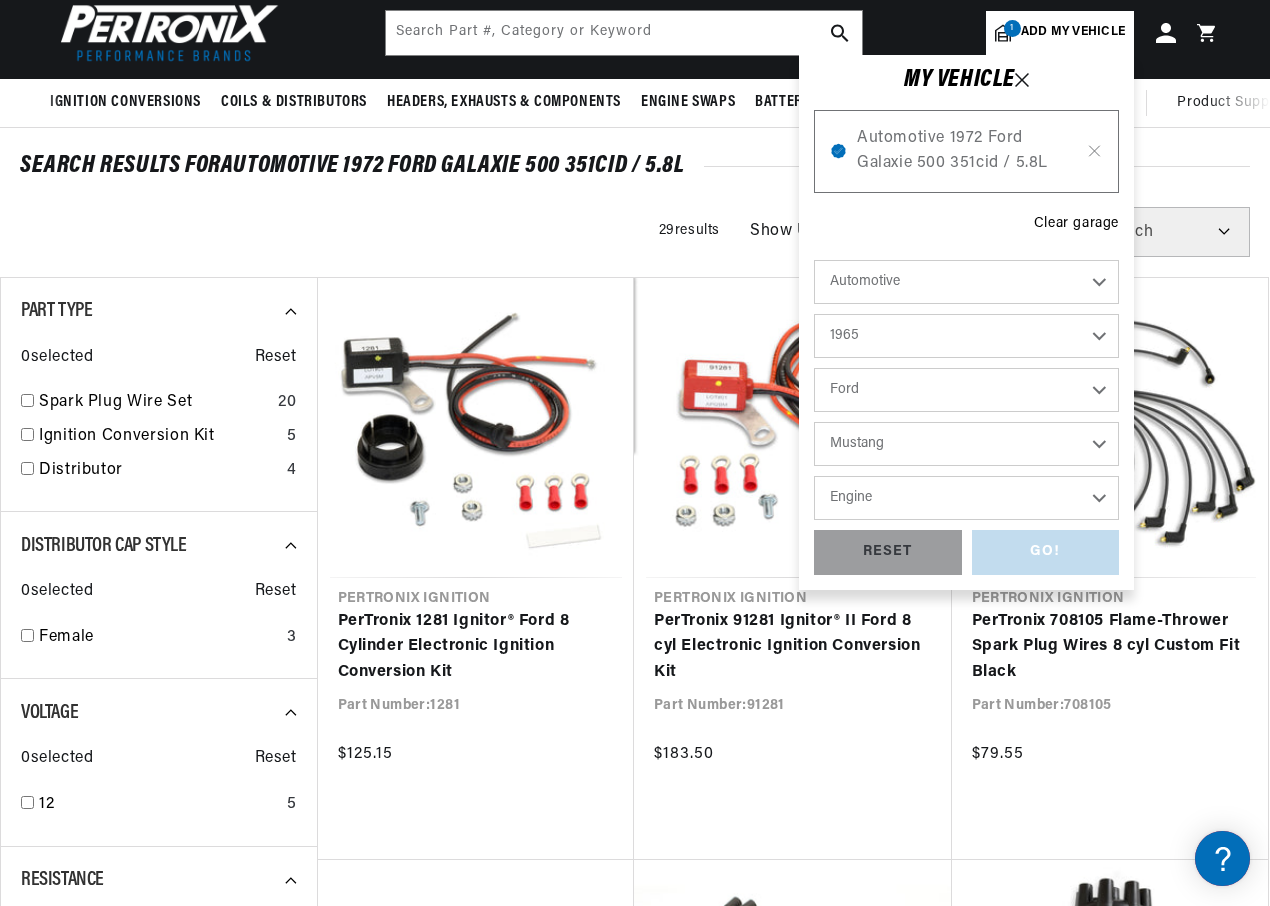 select on "289cid-4.7L" 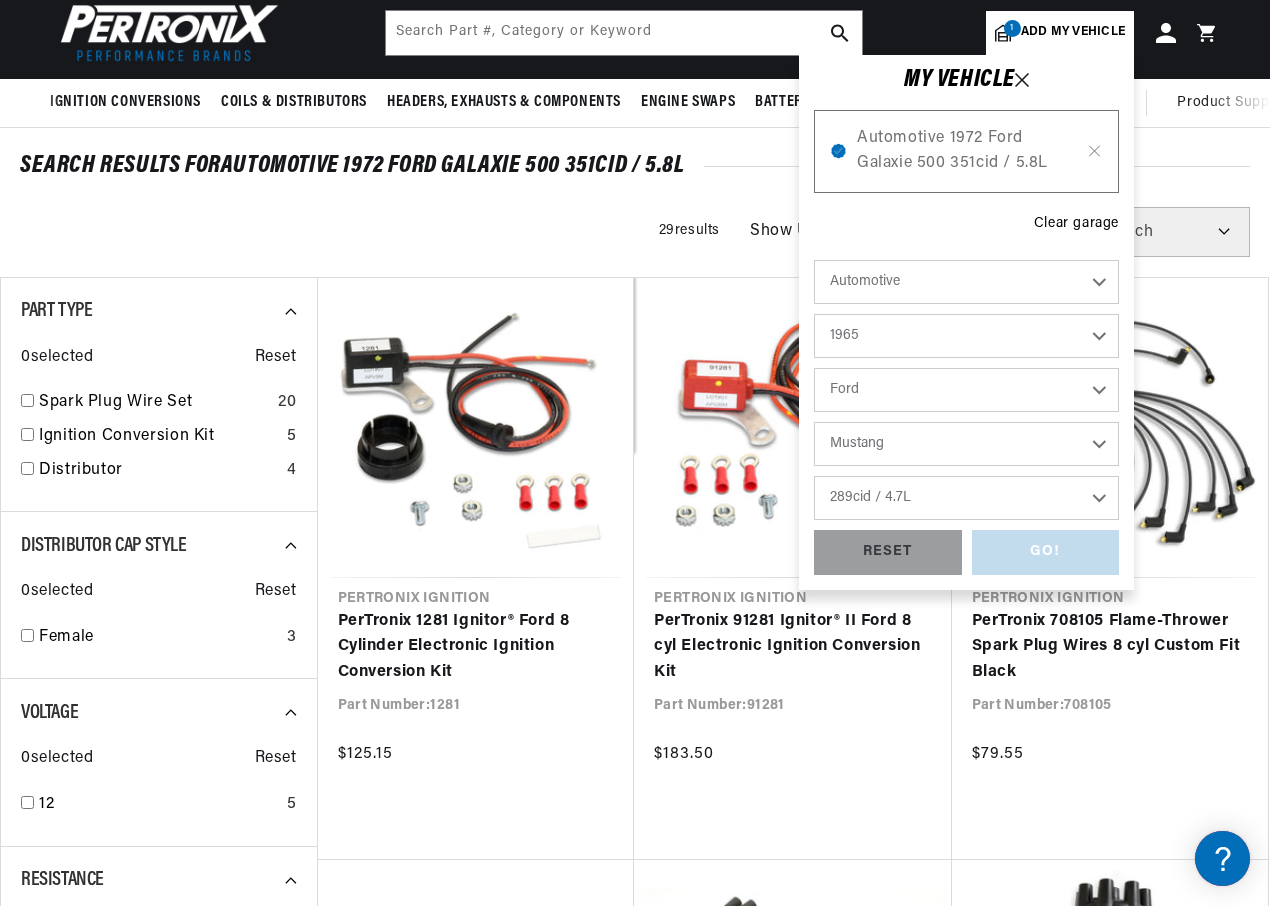 click on "Engine
4.1L
170cid / 2.8L
200cid / 3.3L
260cid / 4.3L
289cid / 4.7L
302cid / 5.0L
351W
352cid / 5.8L
390cid / 6.4L
427cid / 7.0L
428cid / 7.0L" at bounding box center [966, 498] 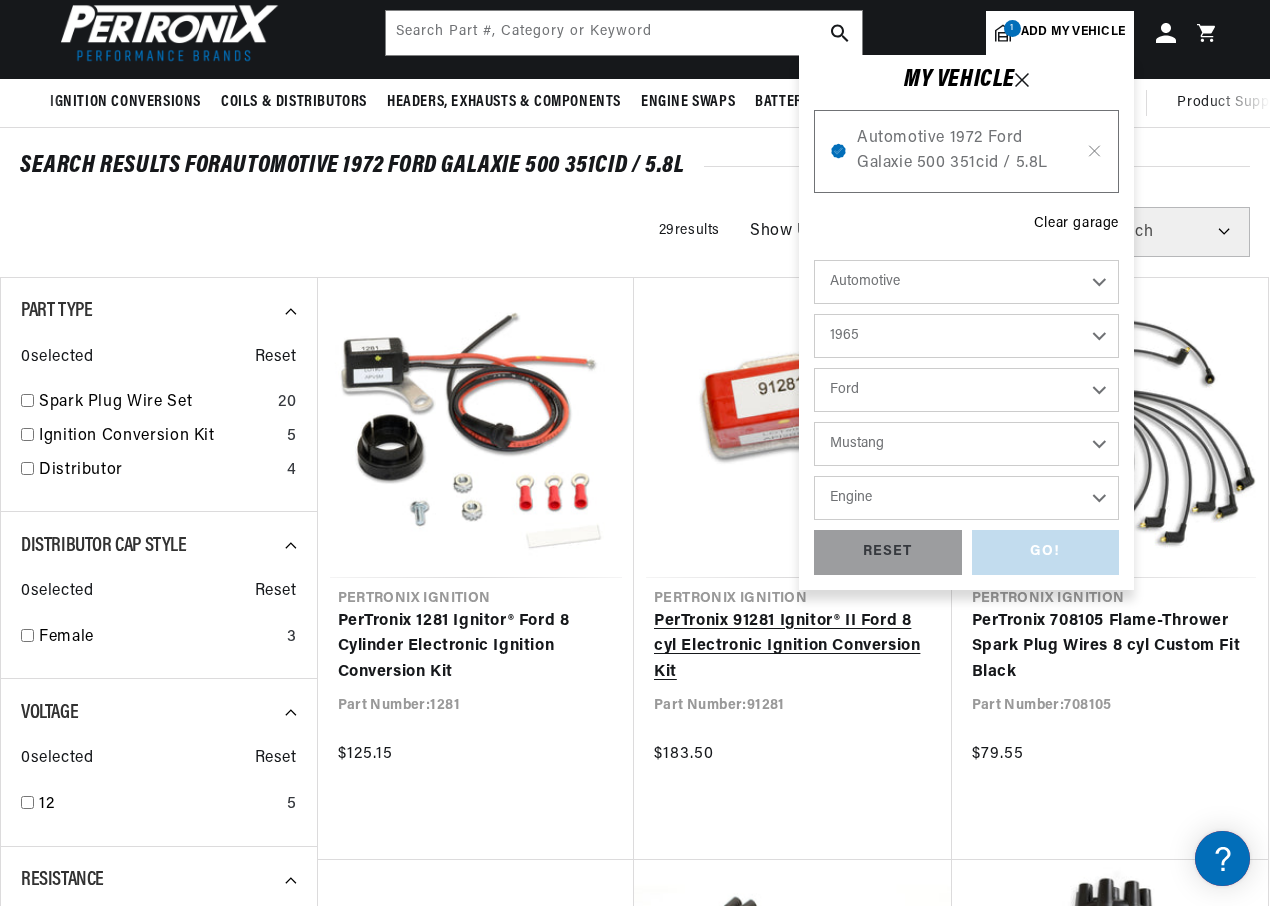 select on "289cid-4.7L" 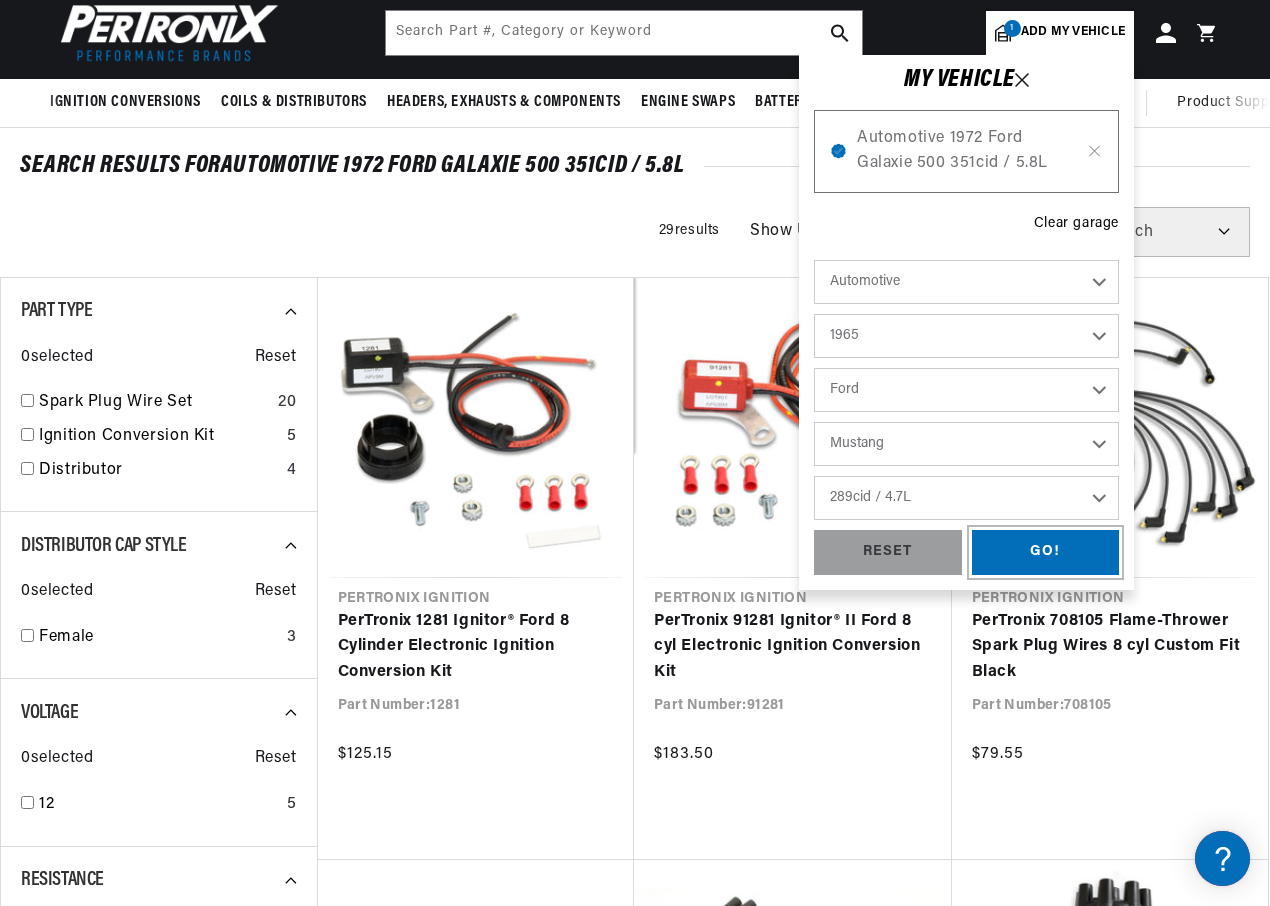 click on "GO!" at bounding box center [1046, 552] 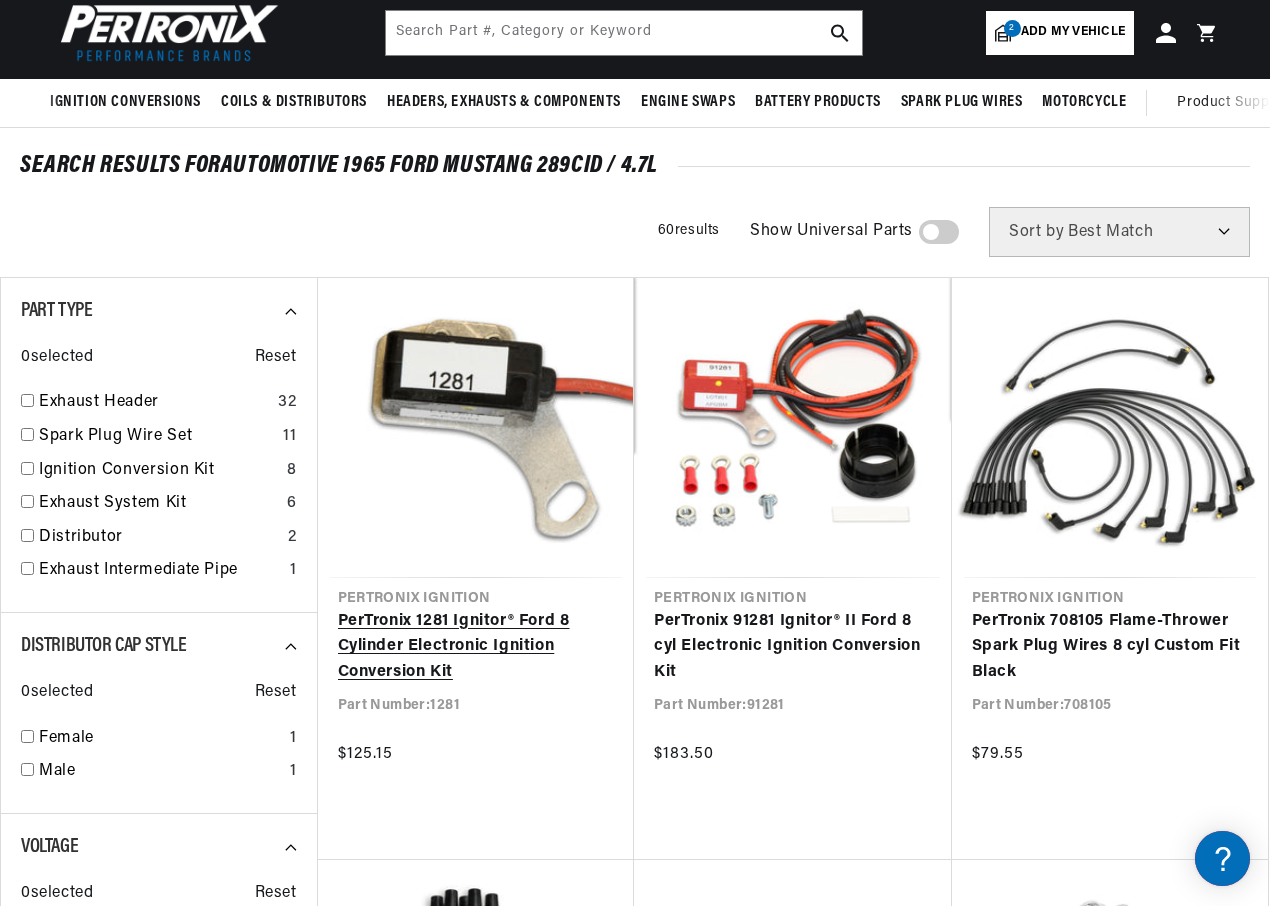 scroll, scrollTop: 0, scrollLeft: 747, axis: horizontal 